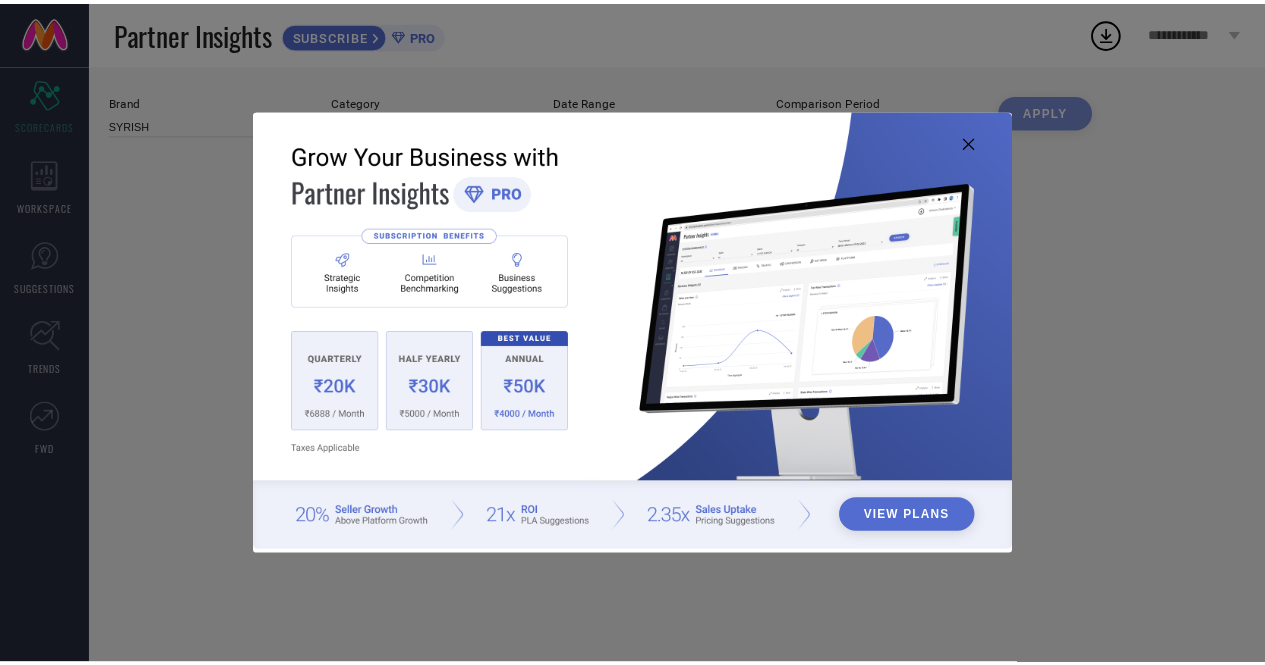 scroll, scrollTop: 0, scrollLeft: 0, axis: both 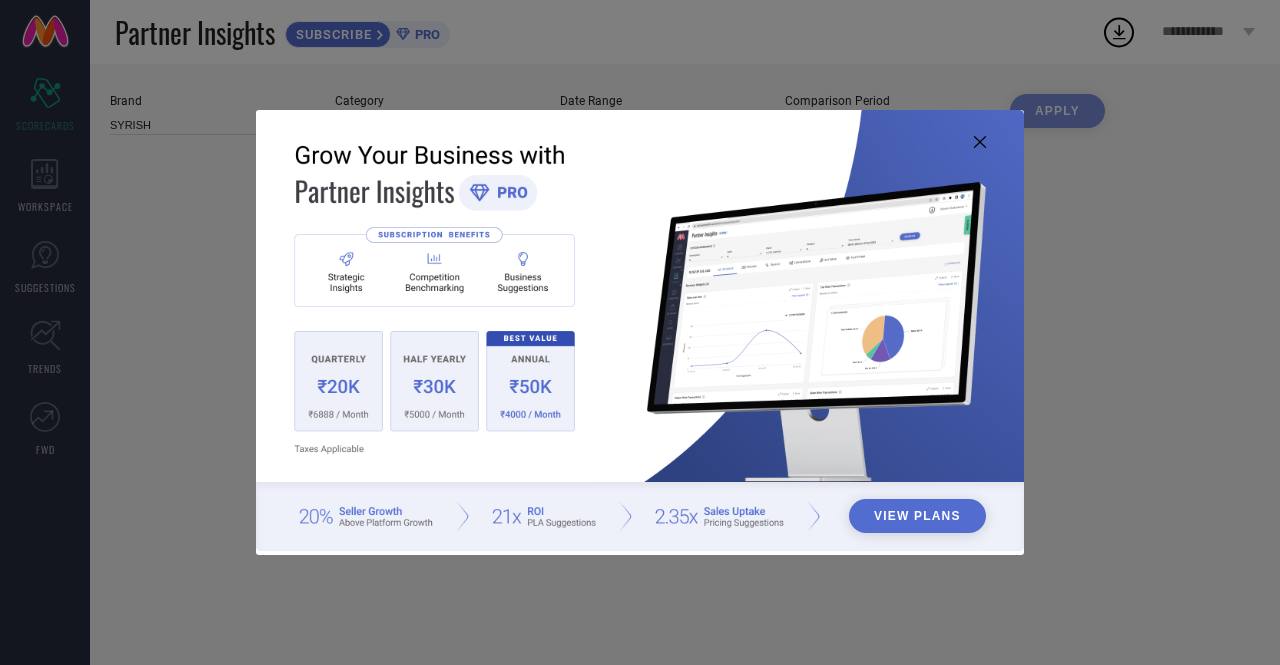 type on "All" 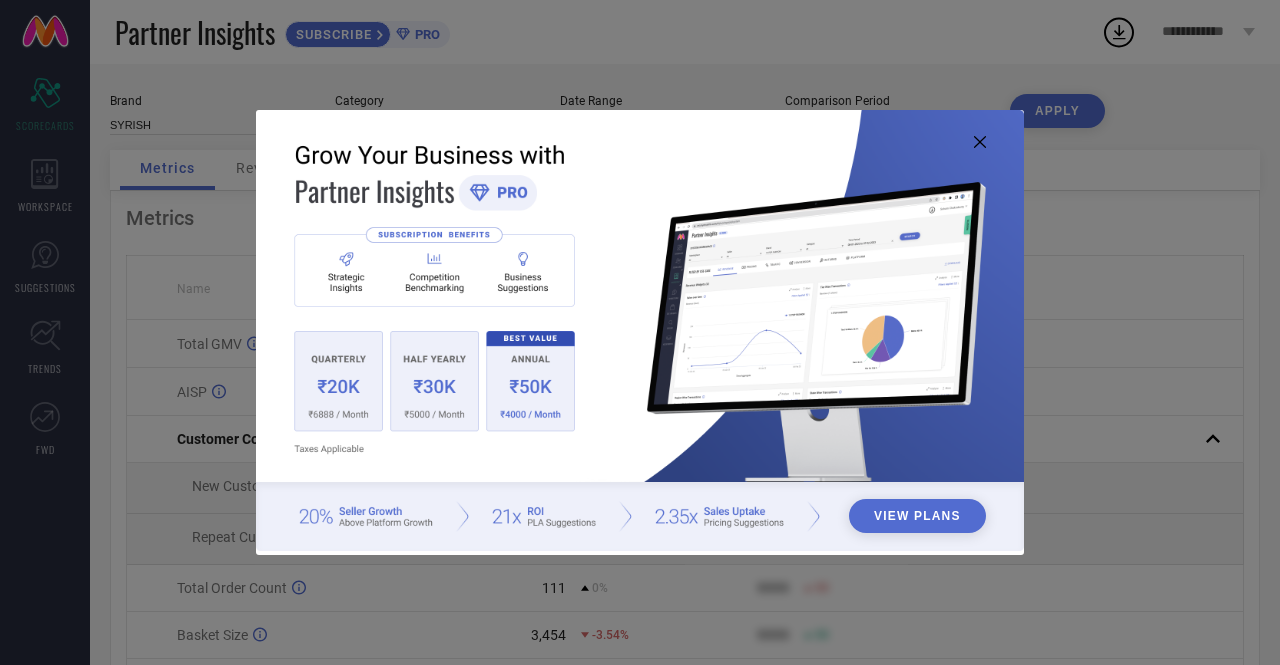 click 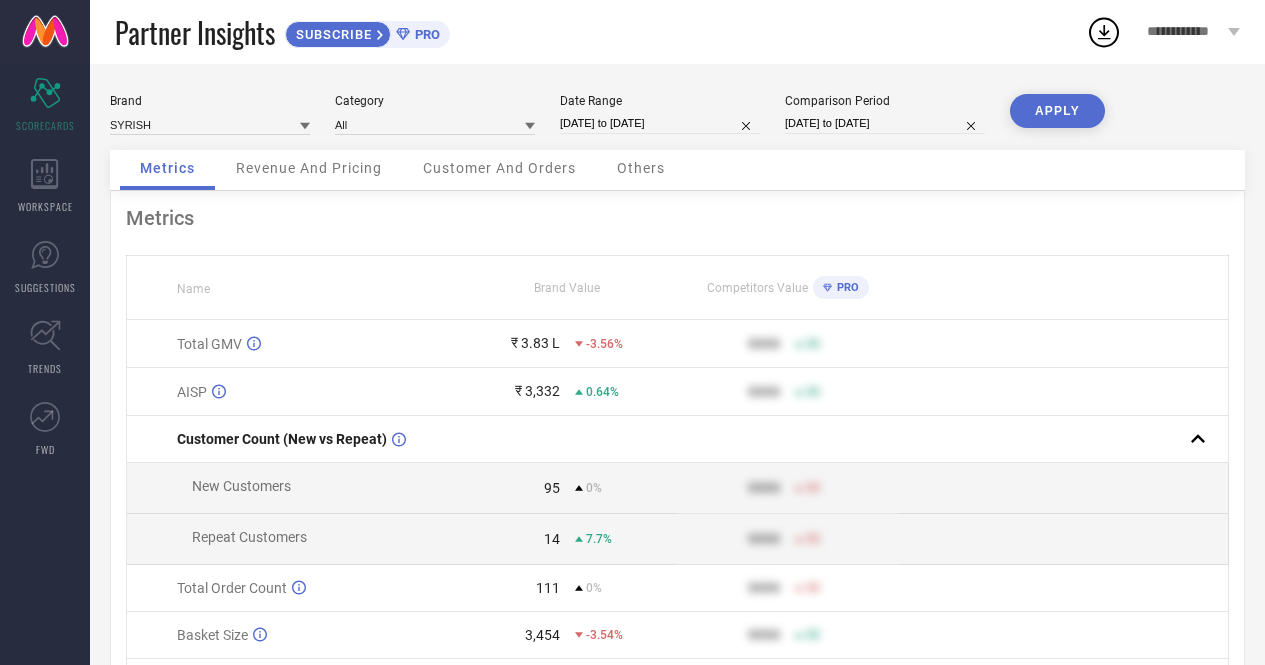 select on "5" 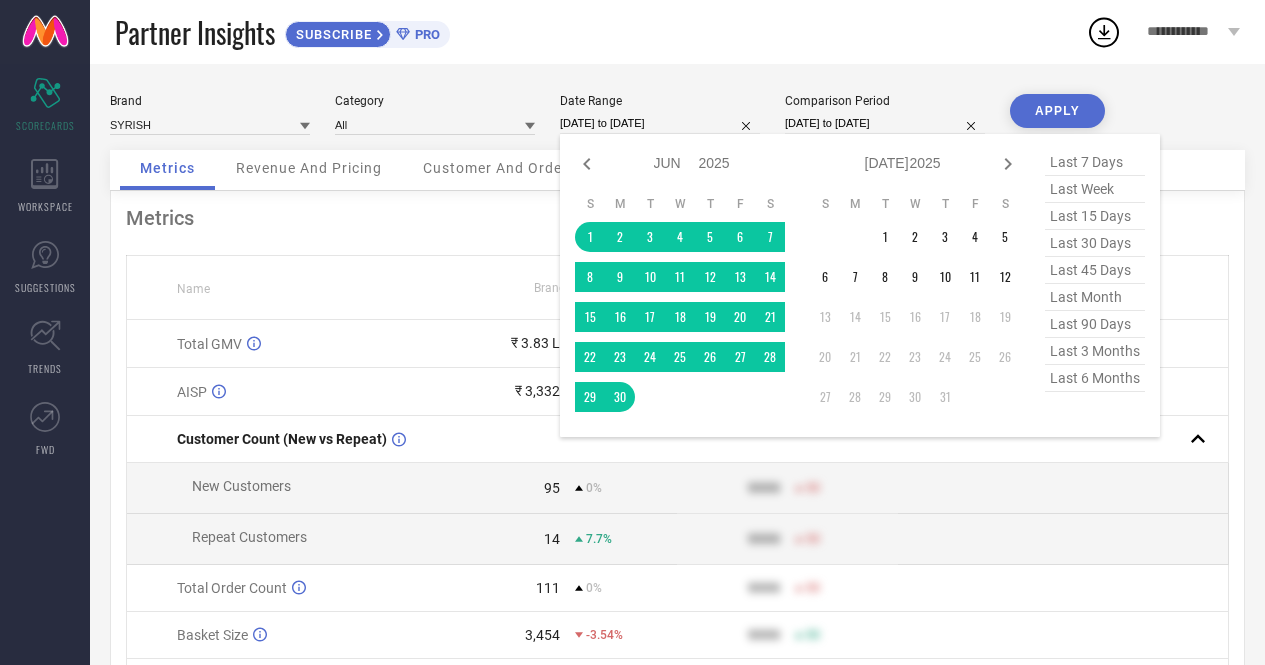 click on "[DATE] to [DATE]" at bounding box center [660, 123] 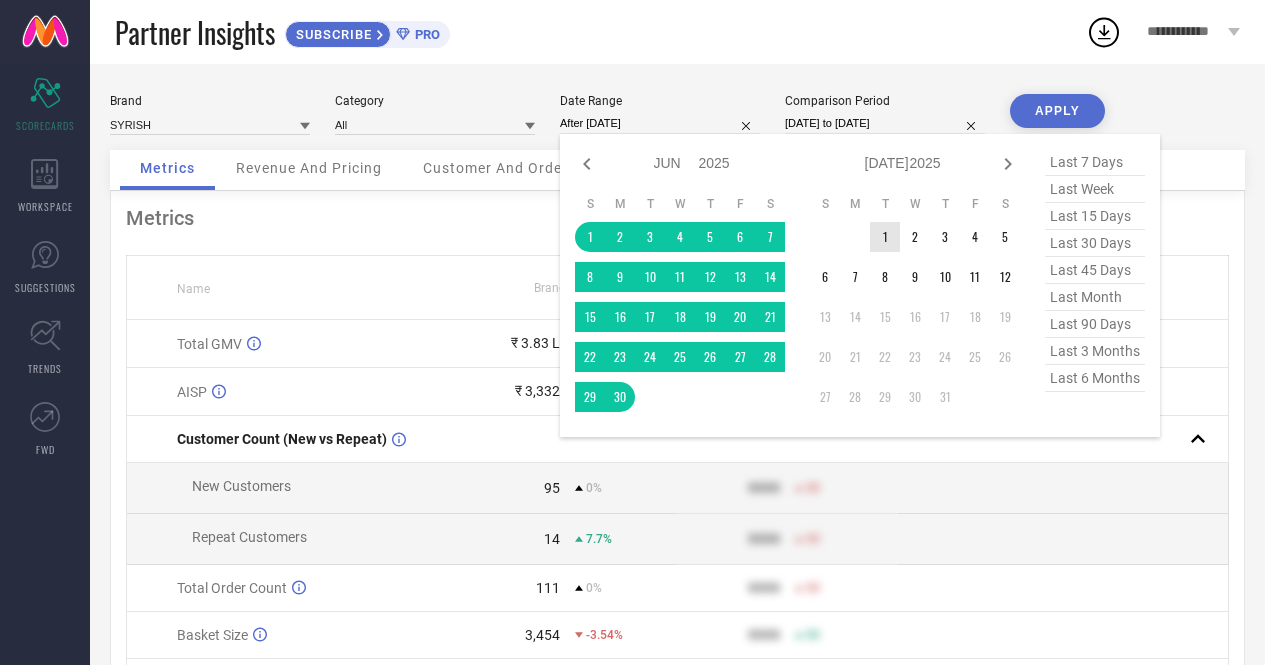 click on "1" at bounding box center [885, 237] 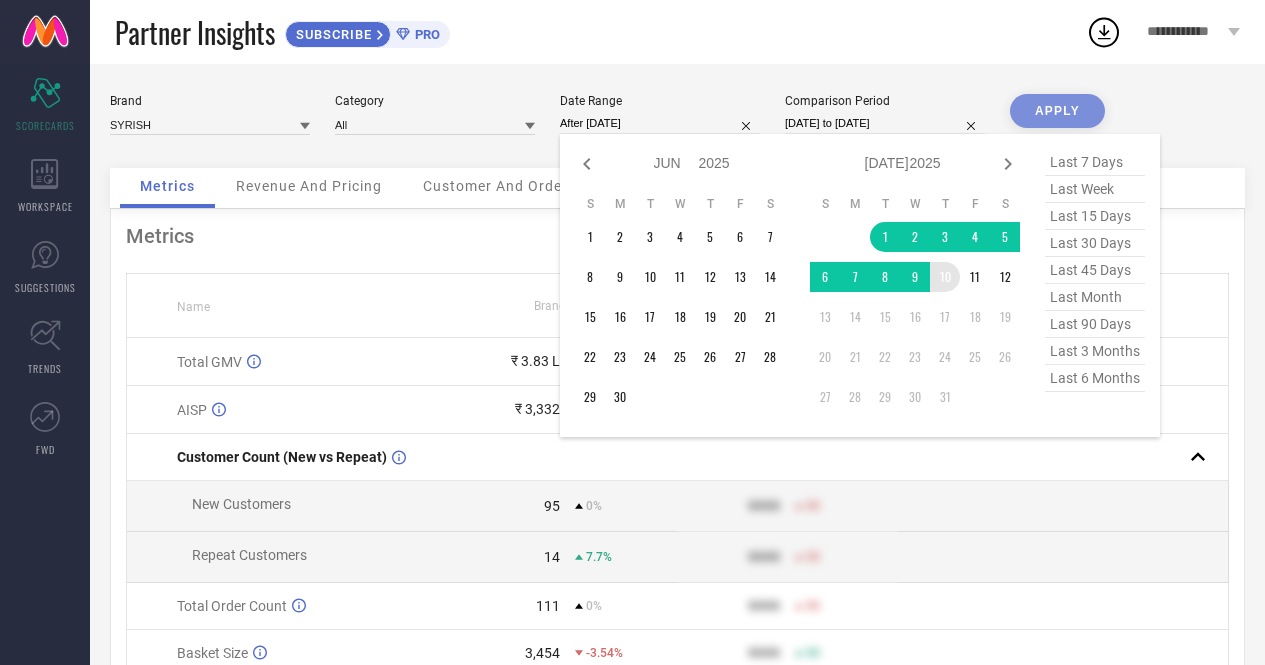 type on "[DATE] to [DATE]" 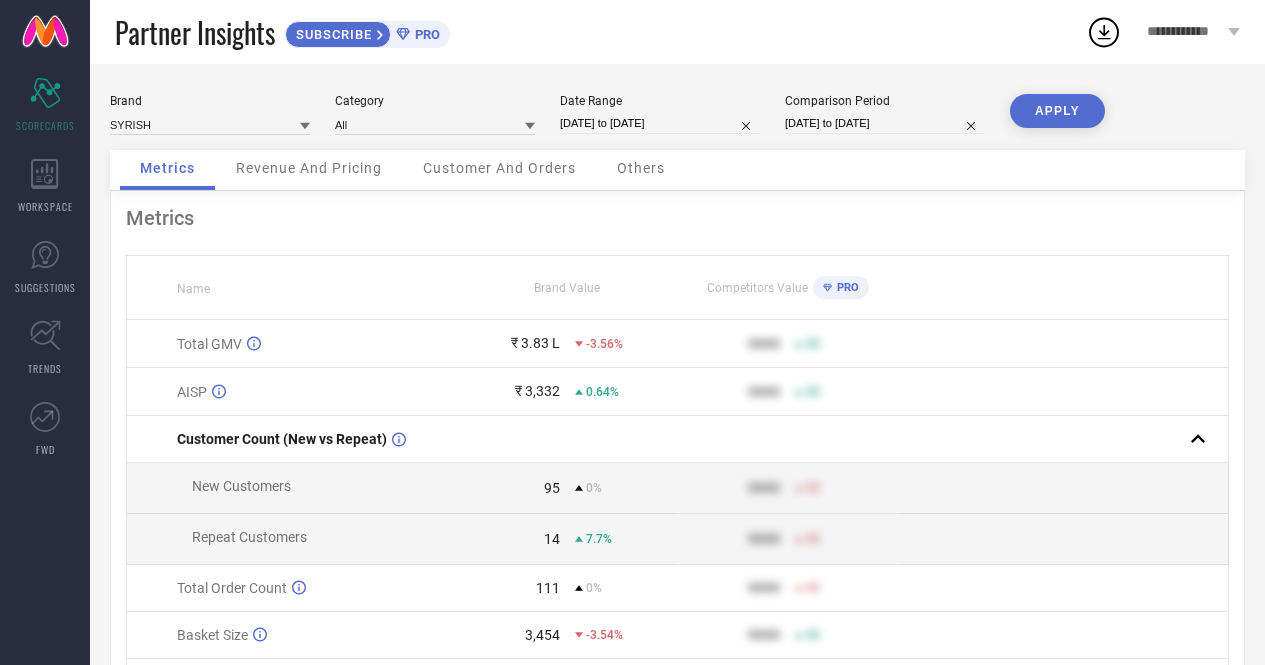 click on "APPLY" at bounding box center [1057, 111] 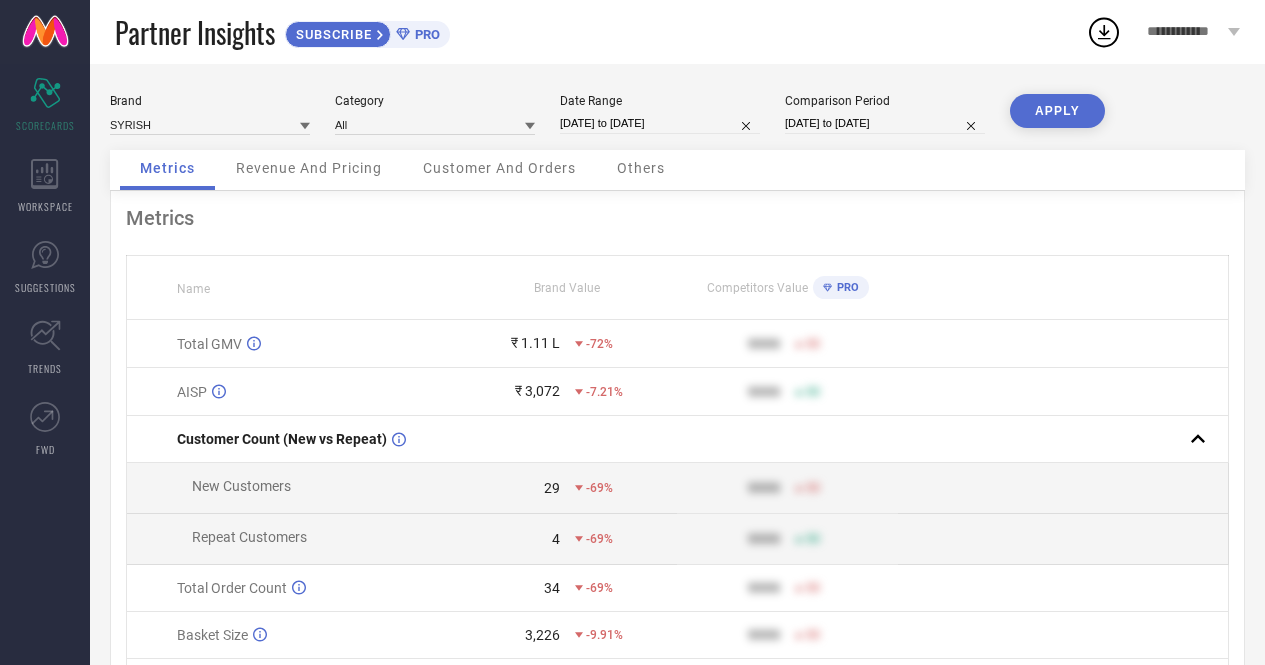 select on "6" 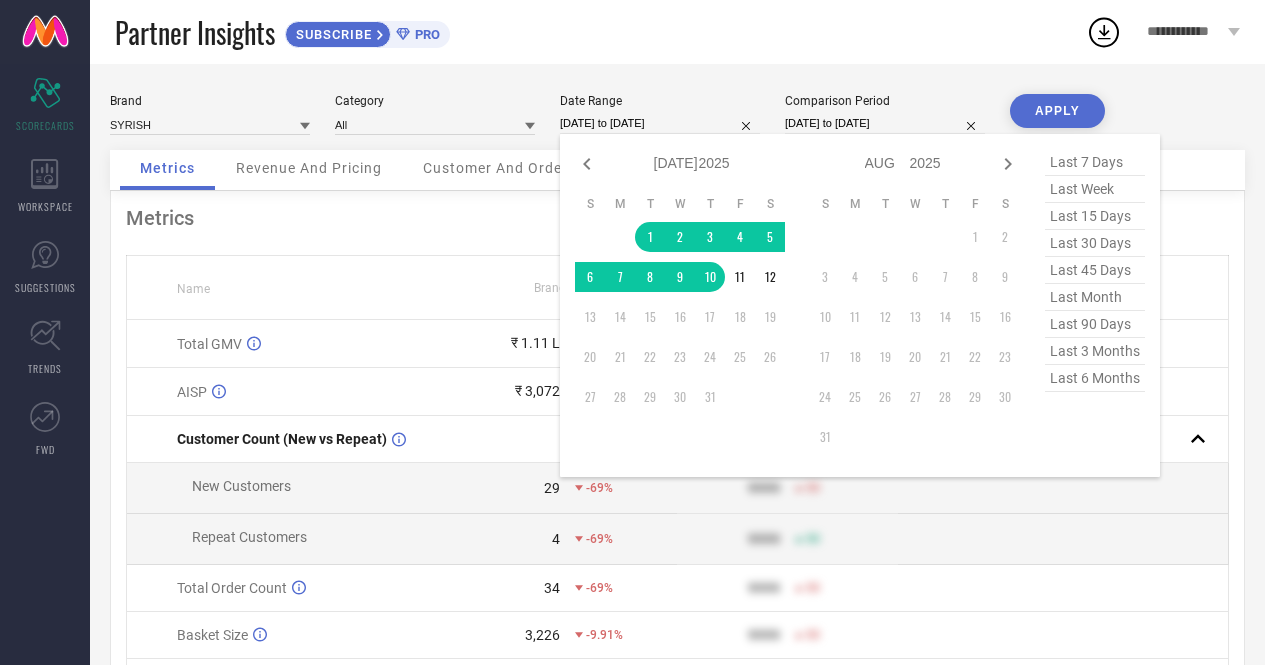 click on "[DATE] to [DATE]" at bounding box center (660, 123) 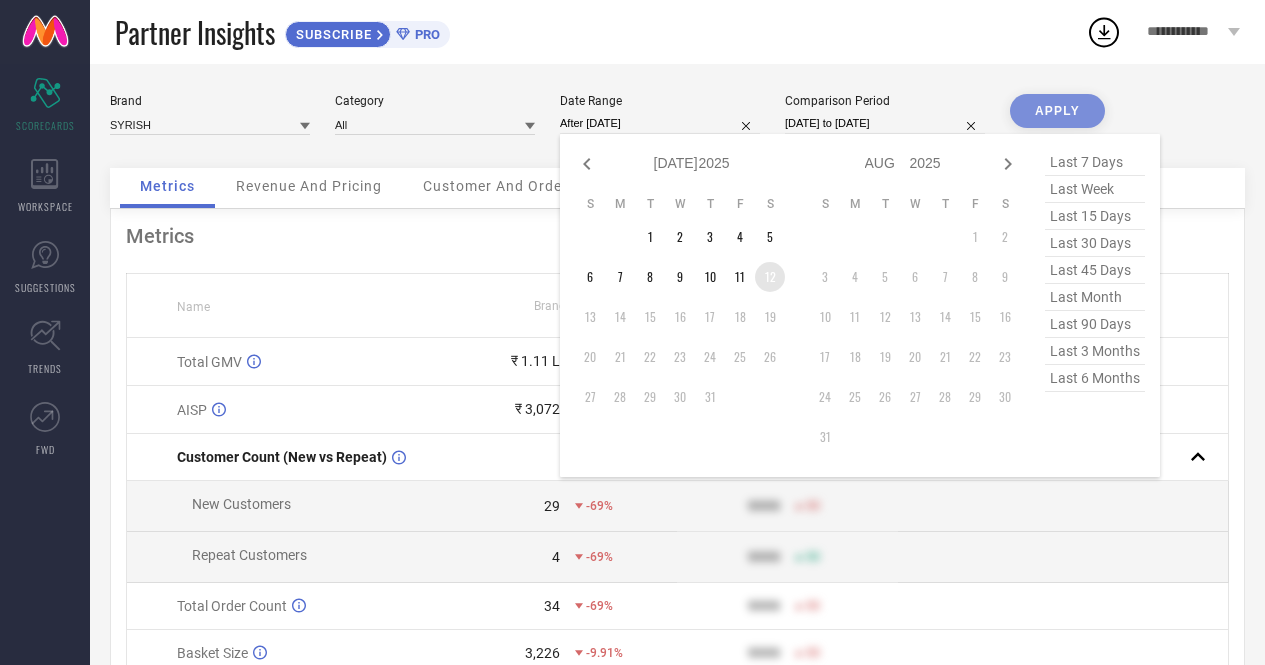 click on "12" at bounding box center (770, 277) 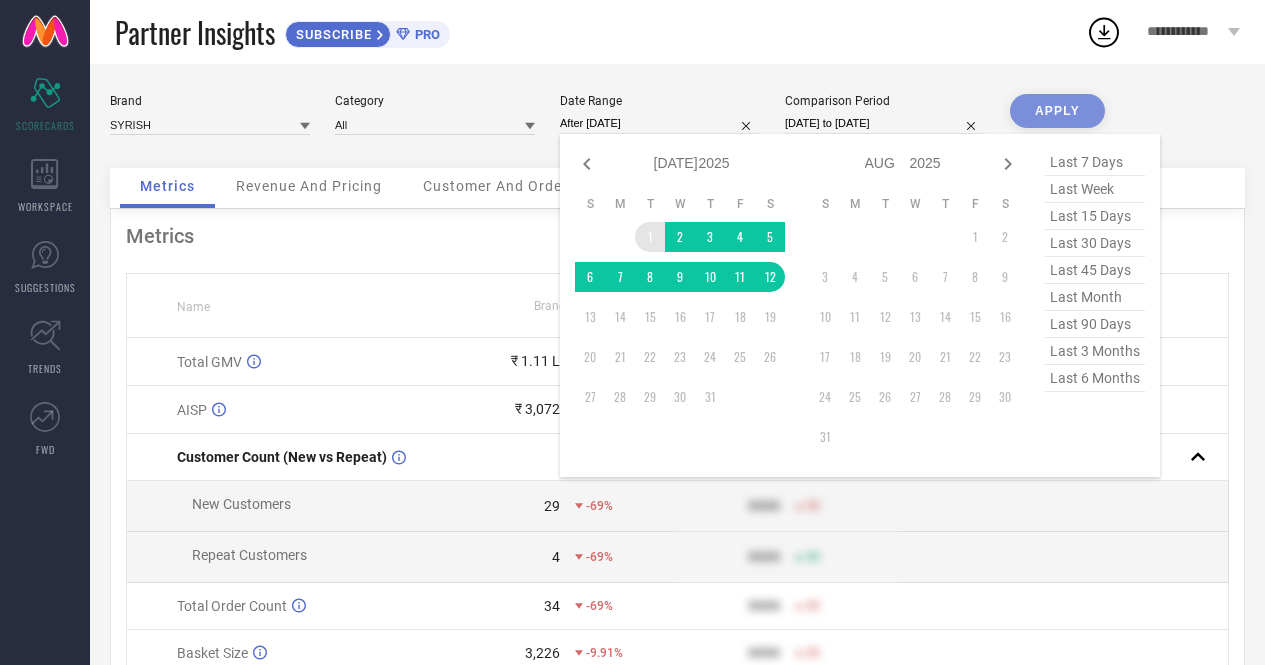 type on "[DATE] to [DATE]" 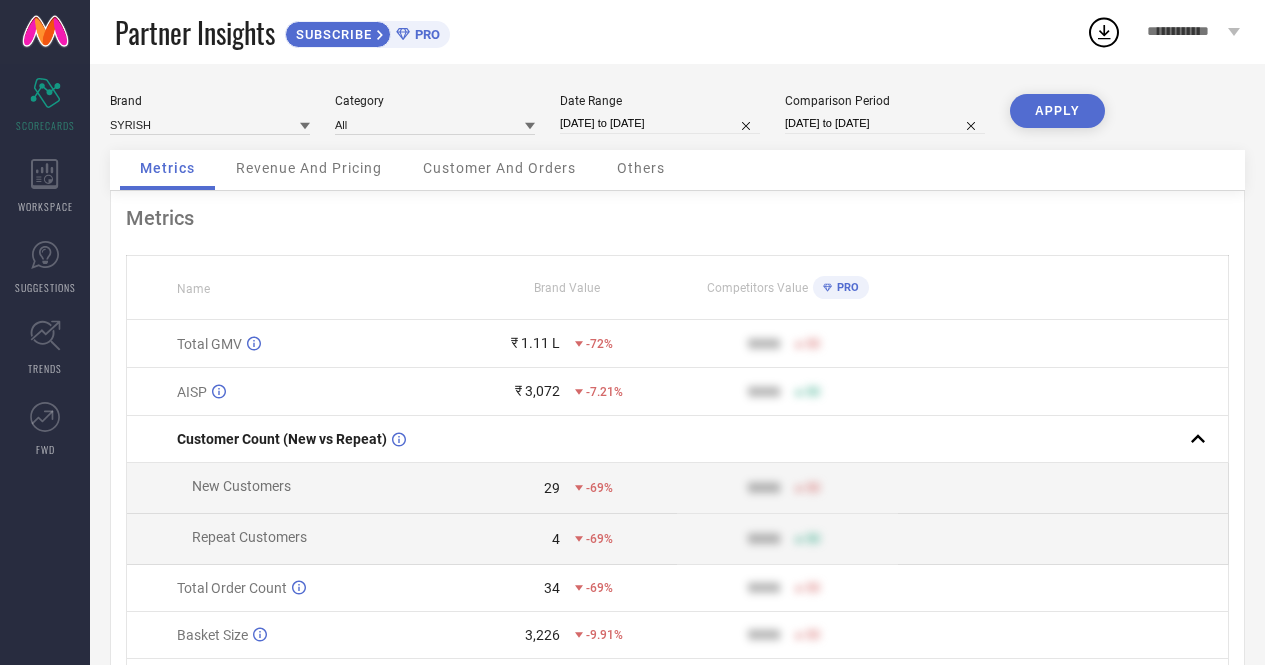 click on "APPLY" at bounding box center [1057, 111] 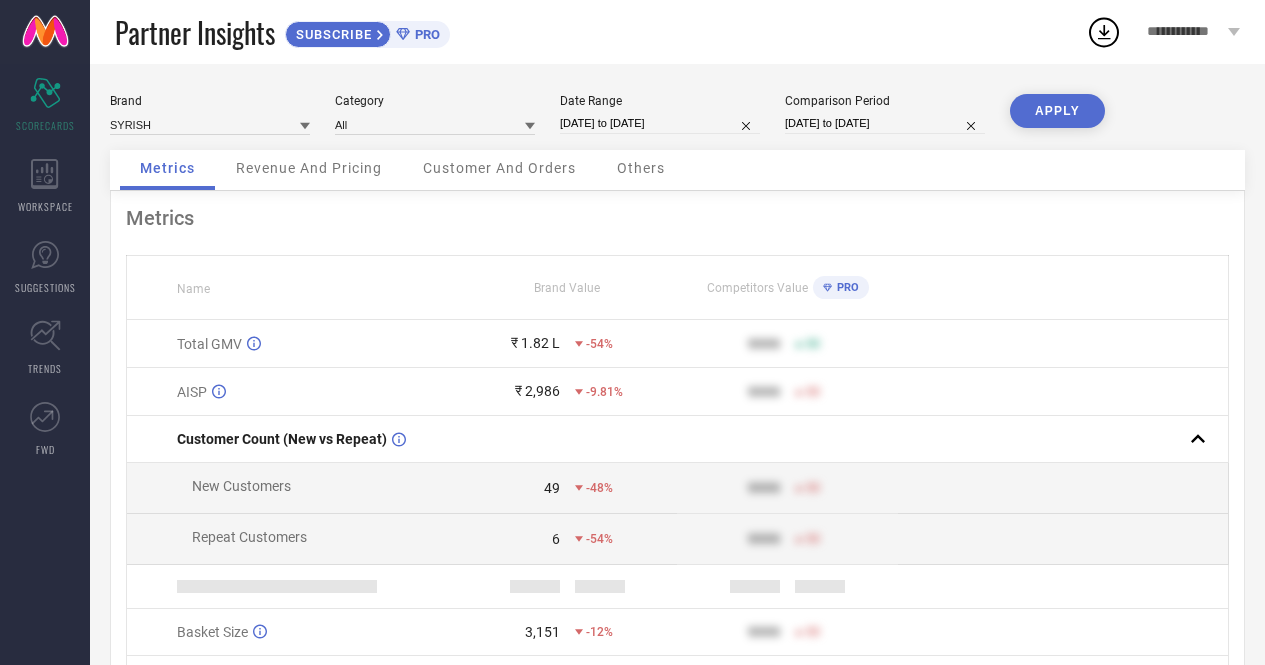 drag, startPoint x: 1240, startPoint y: 299, endPoint x: 1279, endPoint y: 250, distance: 62.625874 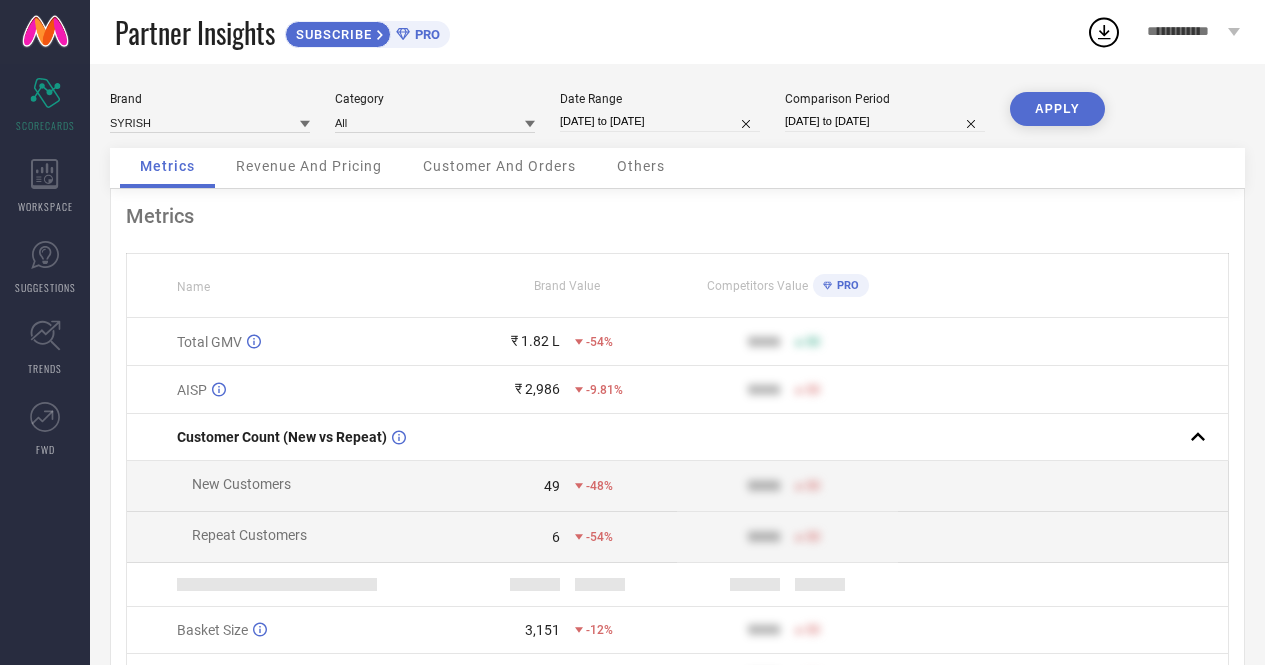 scroll, scrollTop: 0, scrollLeft: 0, axis: both 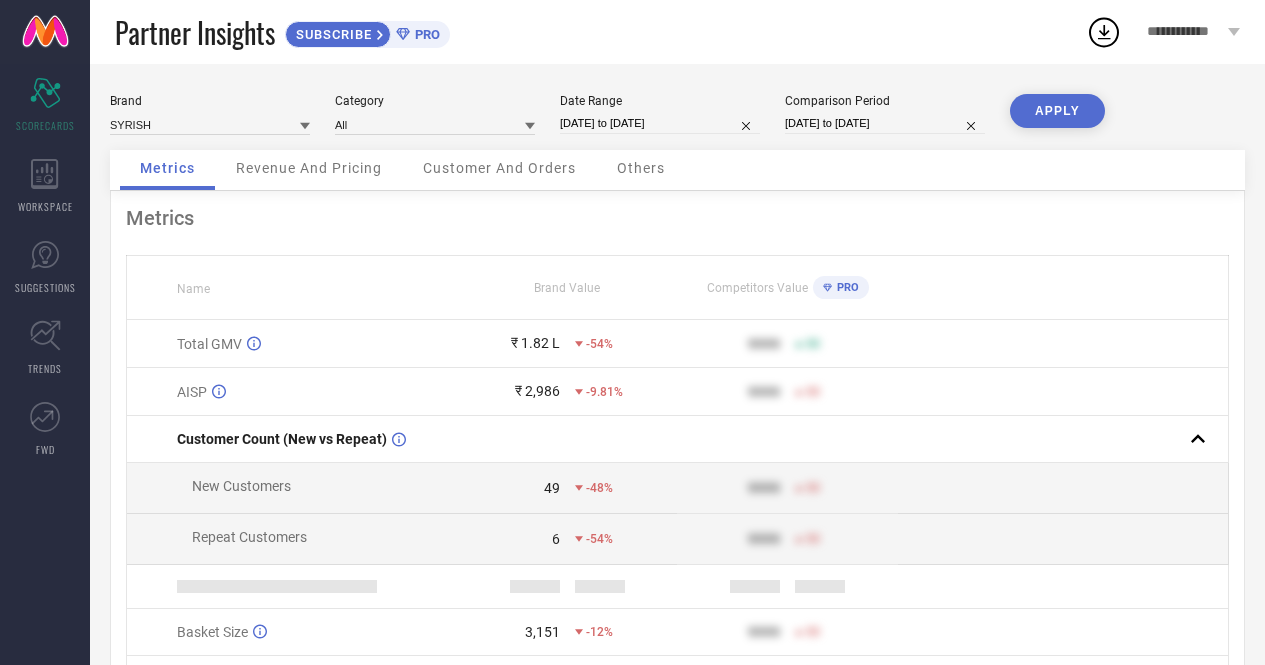 click on "[DATE] to [DATE]" at bounding box center (885, 123) 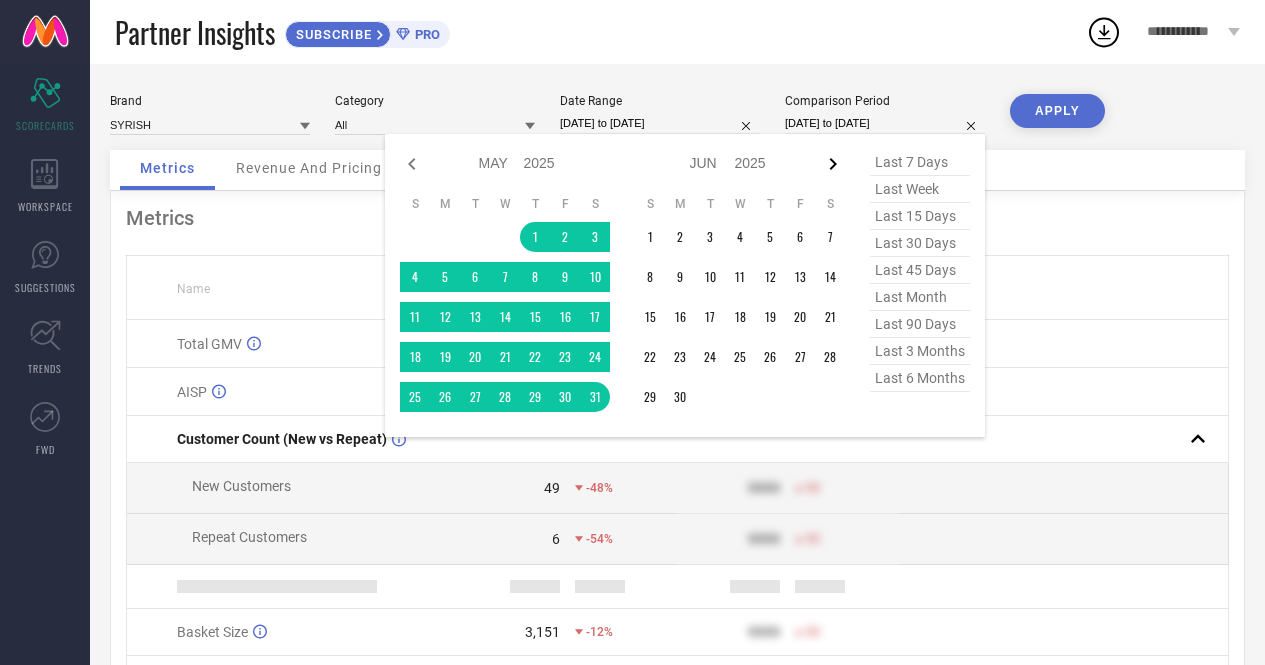 click 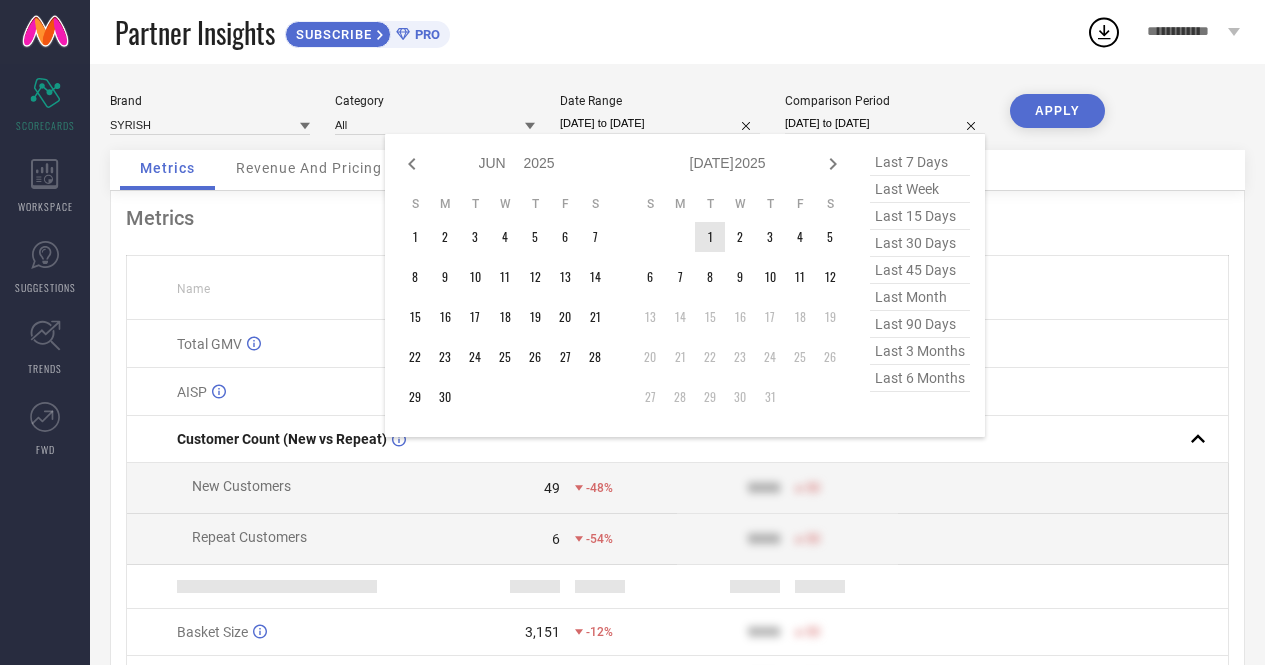 type on "After [DATE]" 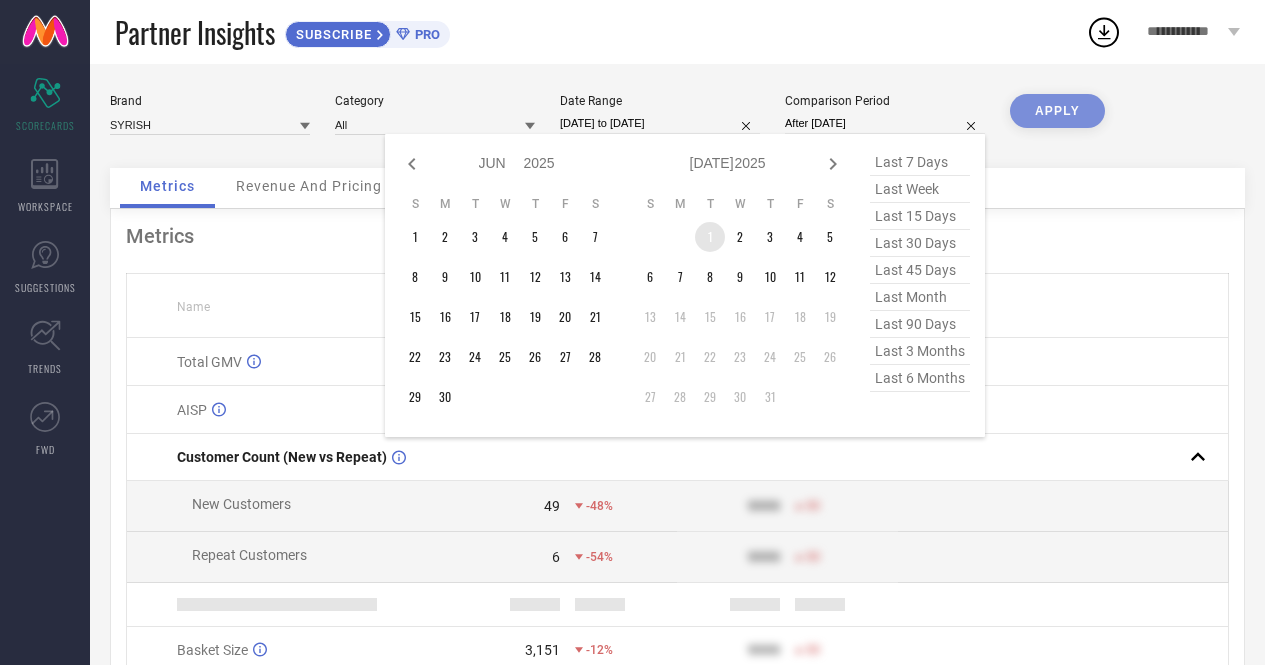 click on "1" at bounding box center [710, 237] 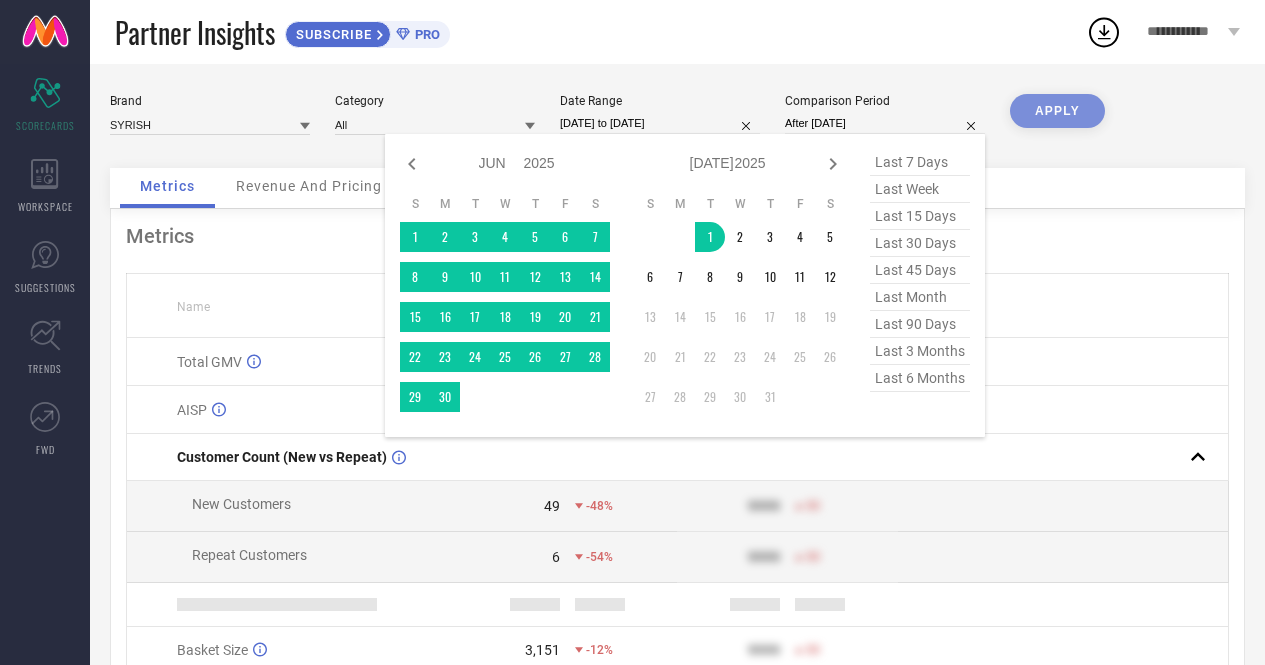 click on "2015 2016 2017 2018 2019 2020 2021 2022 2023 2024 2025 2026 2027 2028 2029 2030 2031 2032 2033 2034" at bounding box center (751, 163) 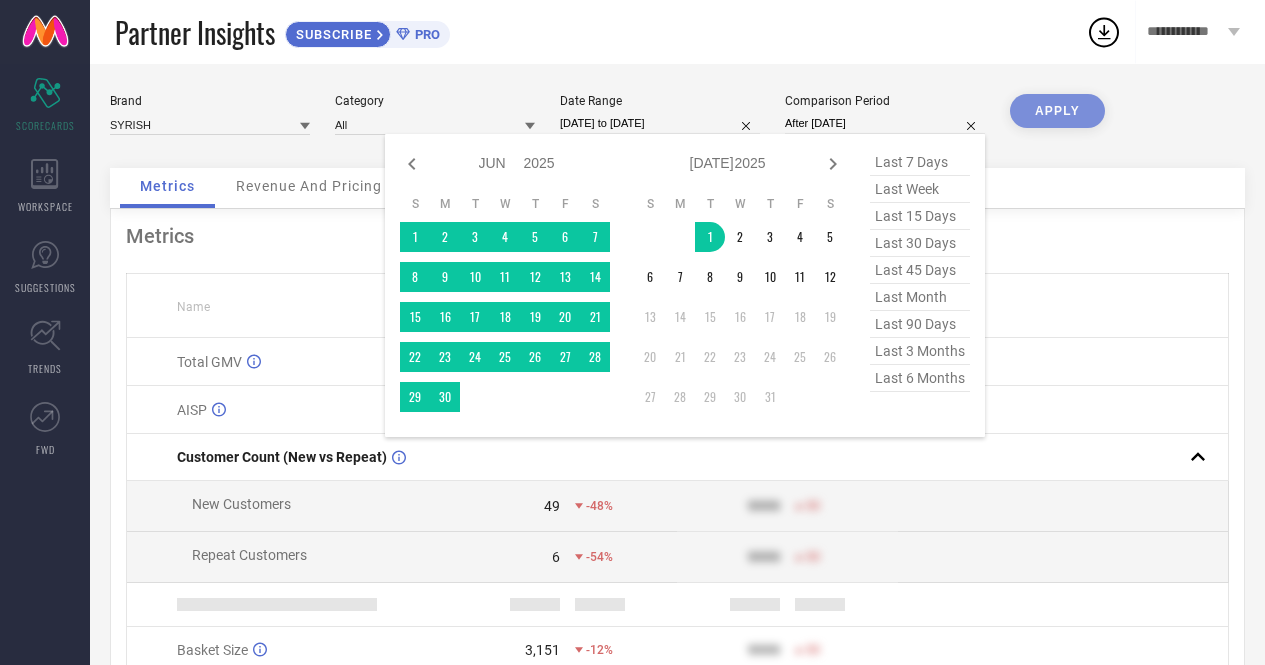 select on "2024" 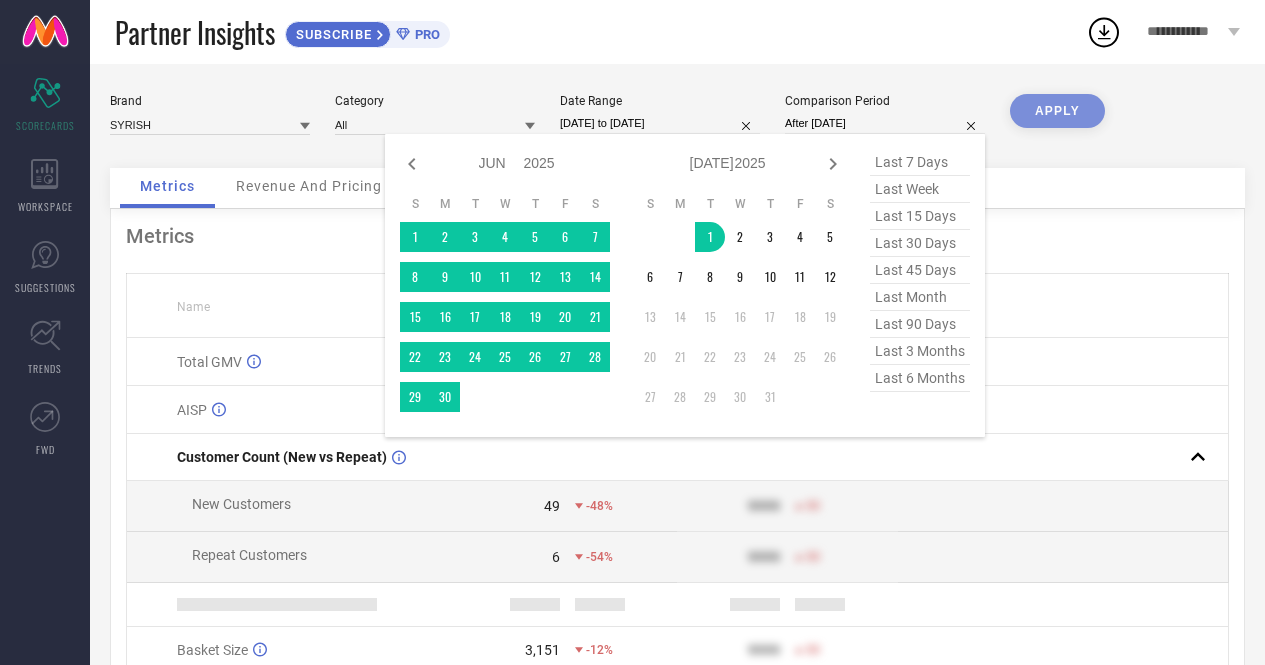select on "6" 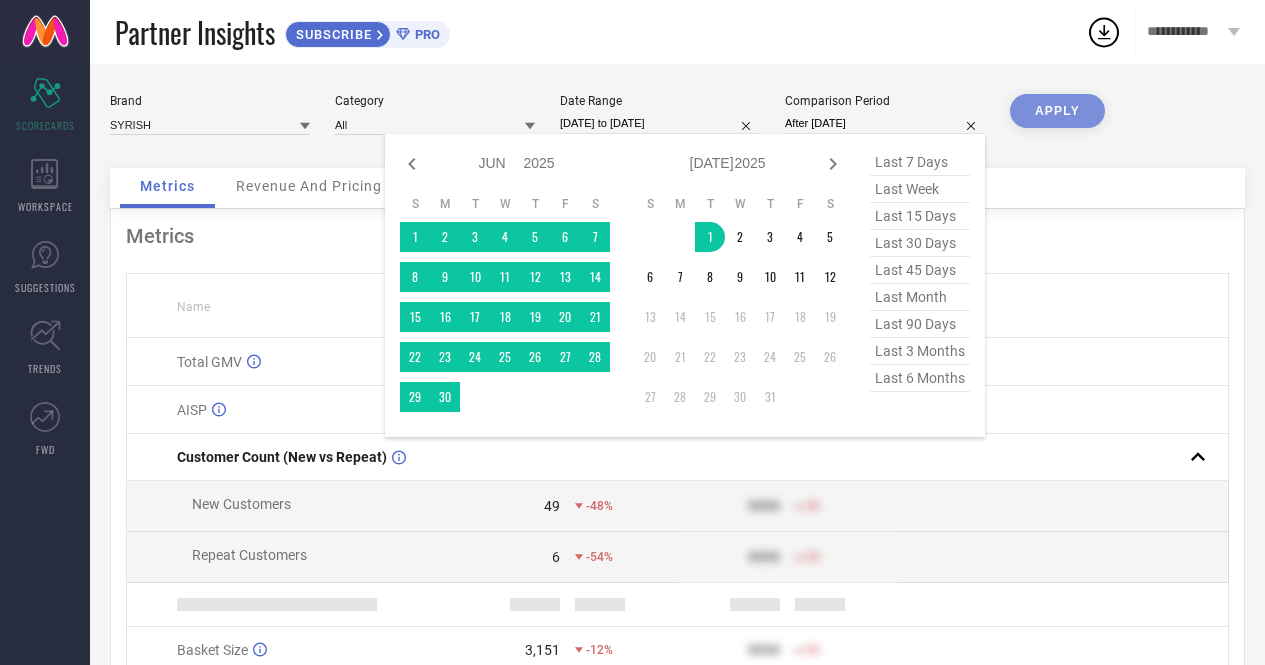 select on "2024" 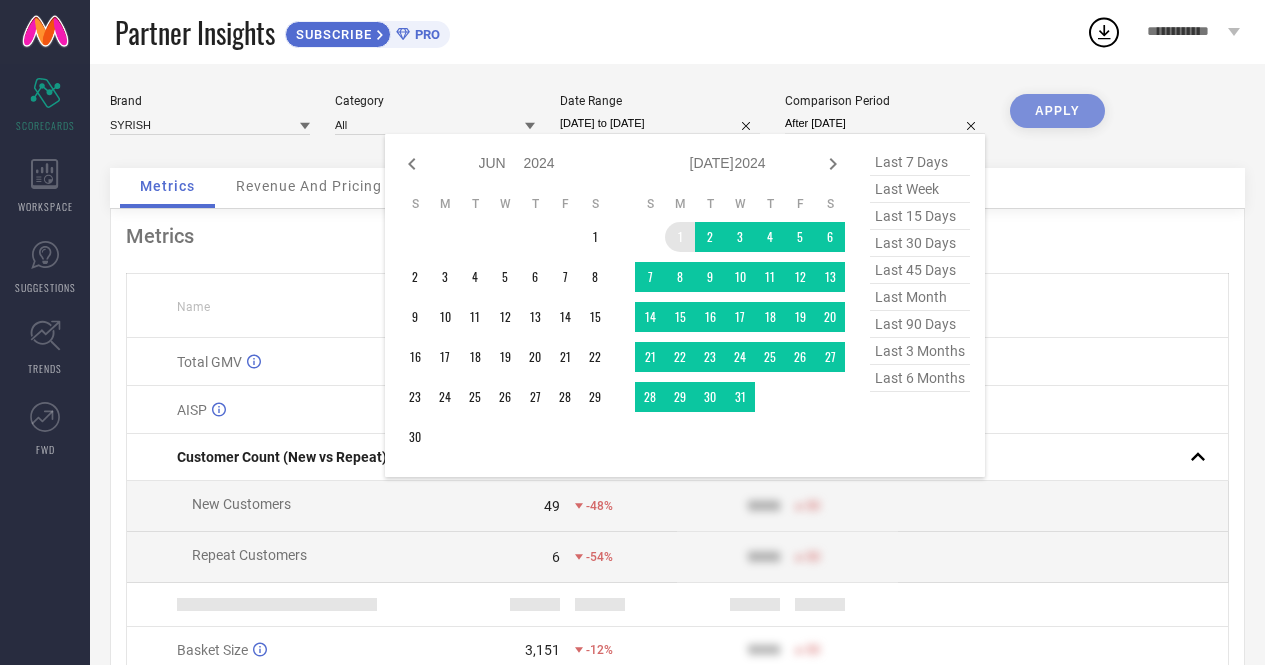 type on "[DATE] to [DATE]" 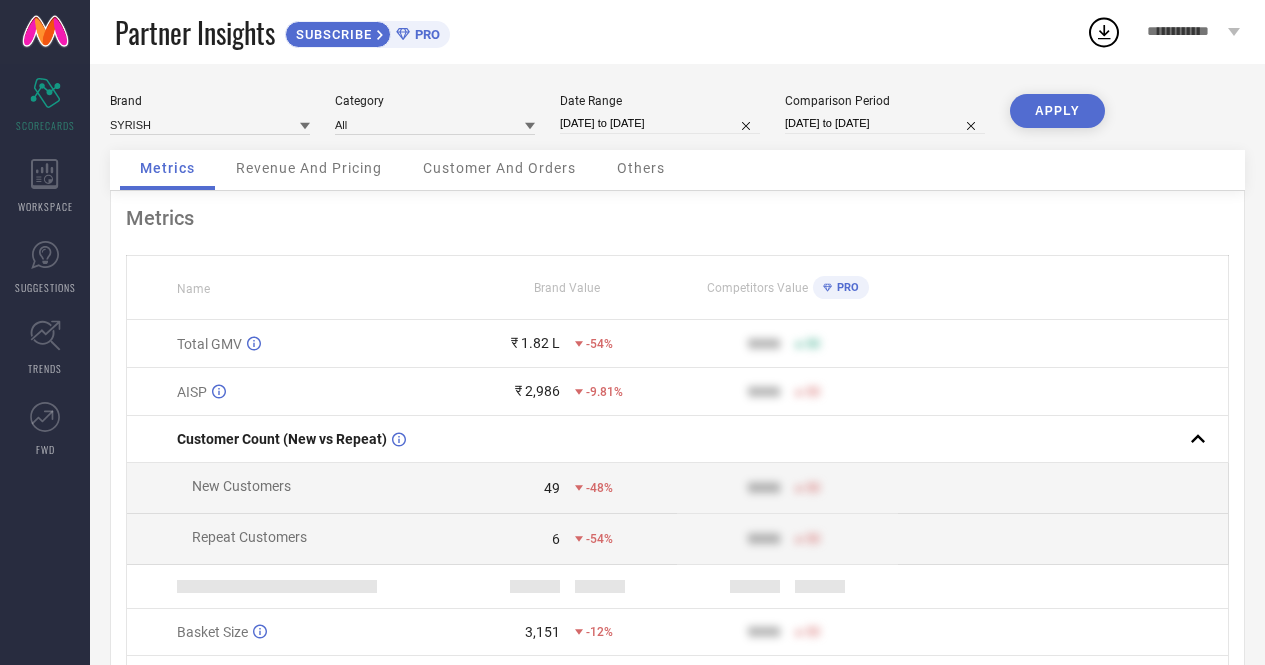 select on "6" 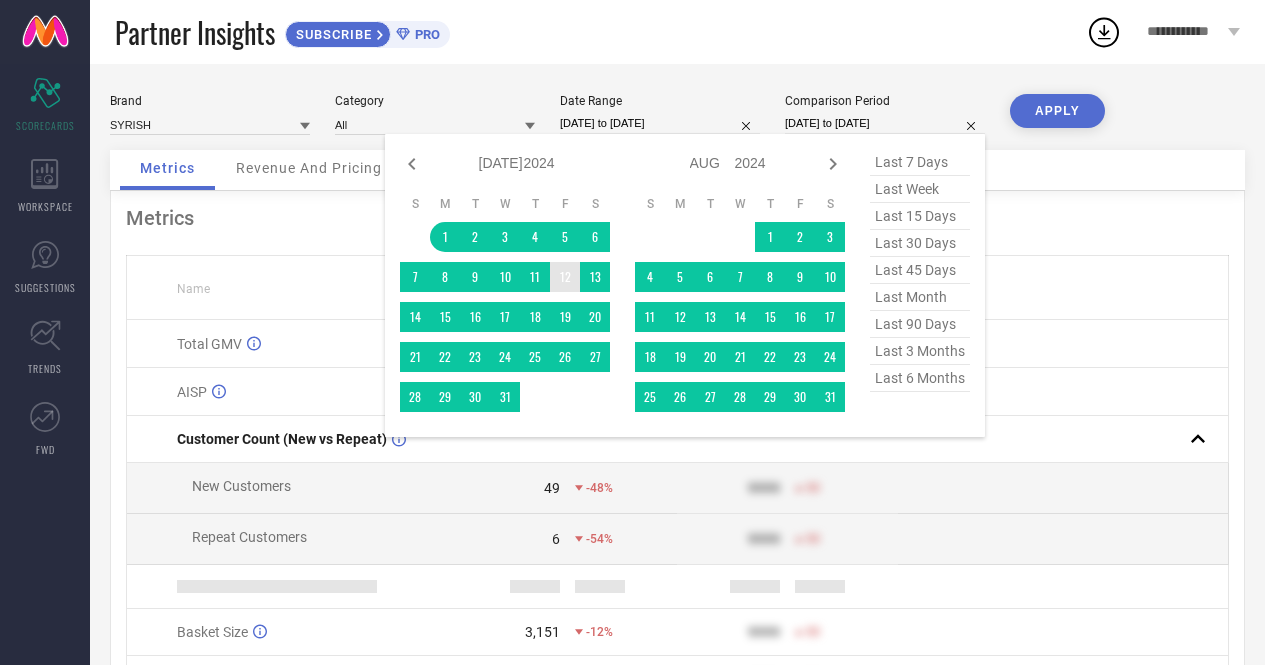 type on "After [DATE]" 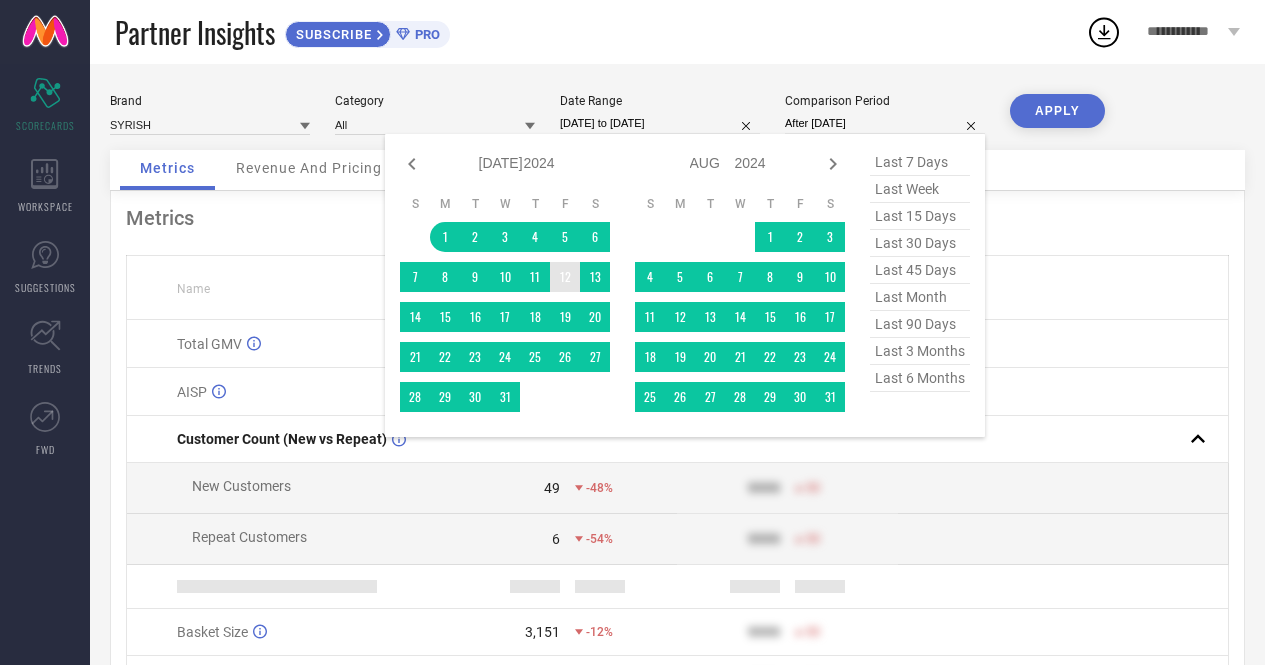 click on "12" at bounding box center (565, 277) 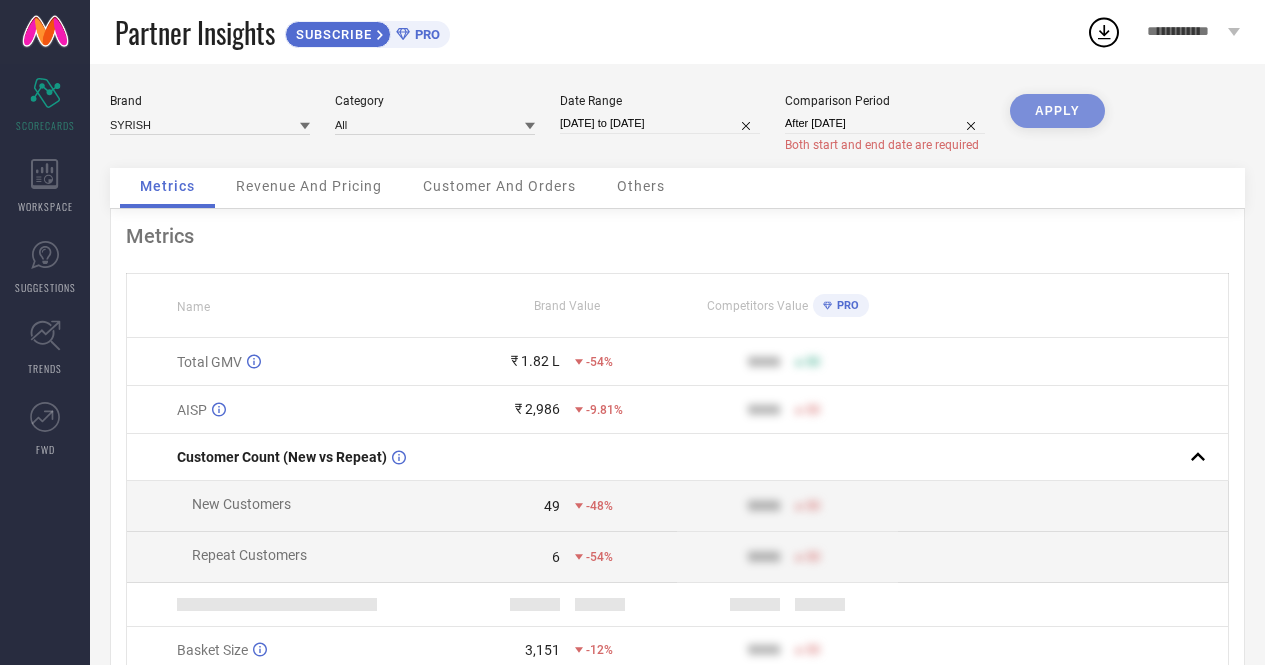 click on "APPLY" at bounding box center [1057, 131] 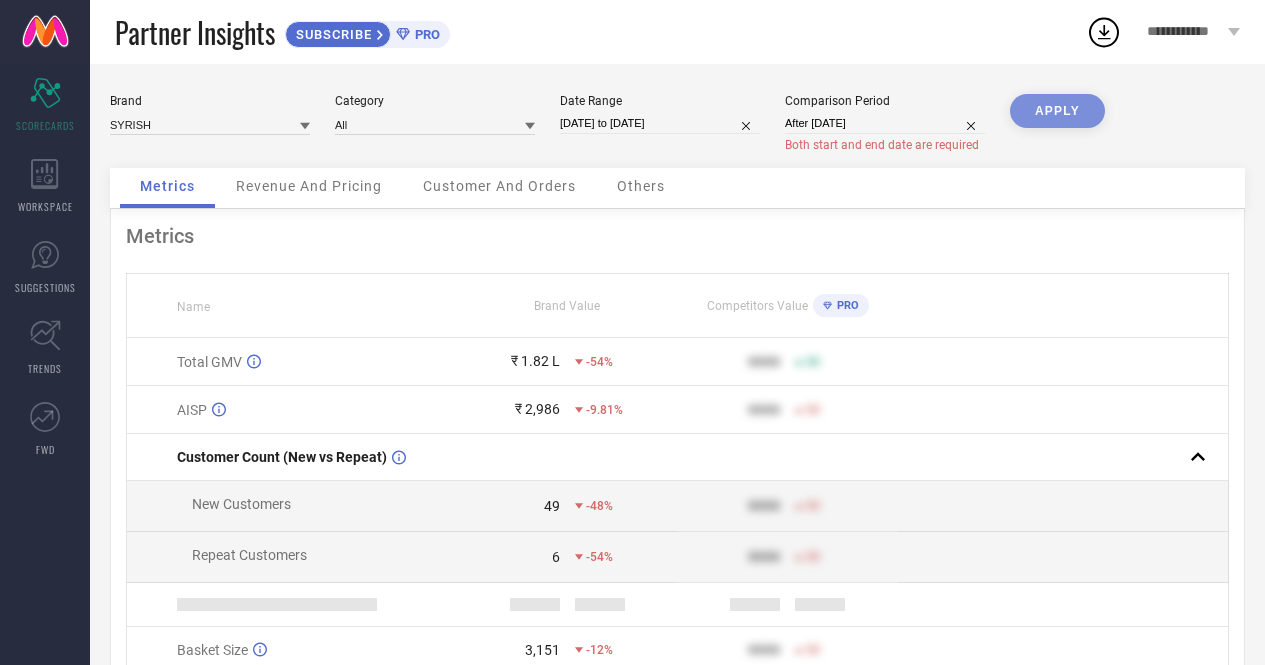 select on "6" 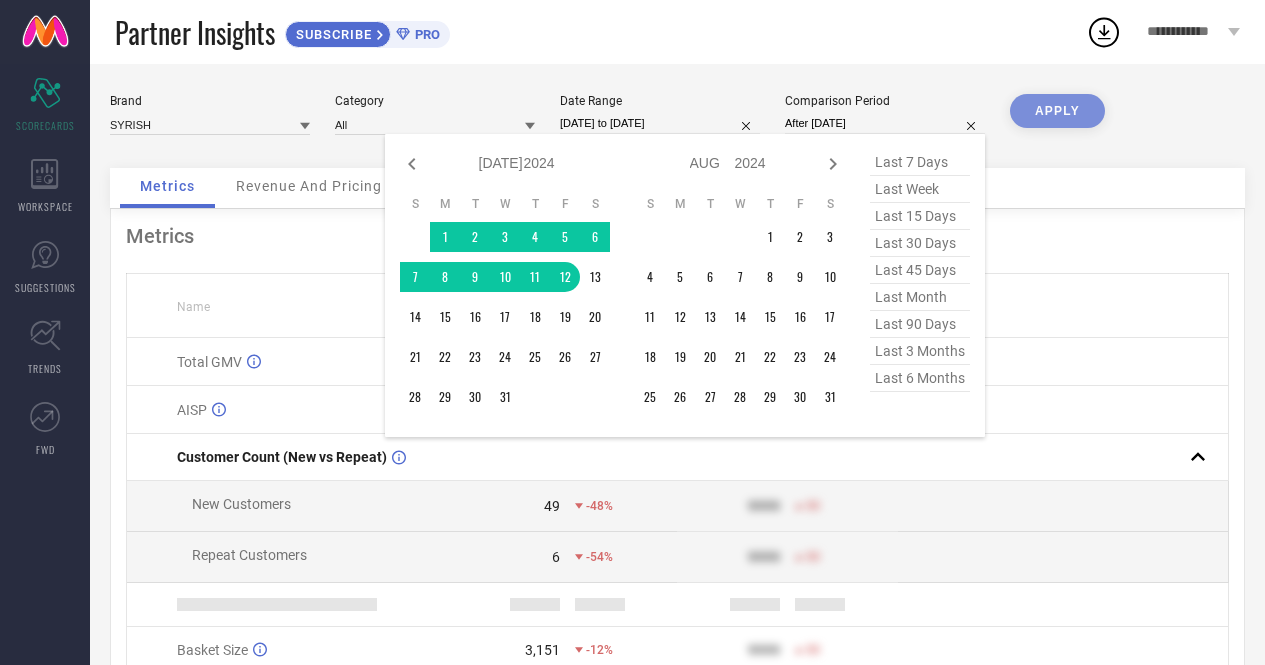 click on "After [DATE]" at bounding box center [885, 123] 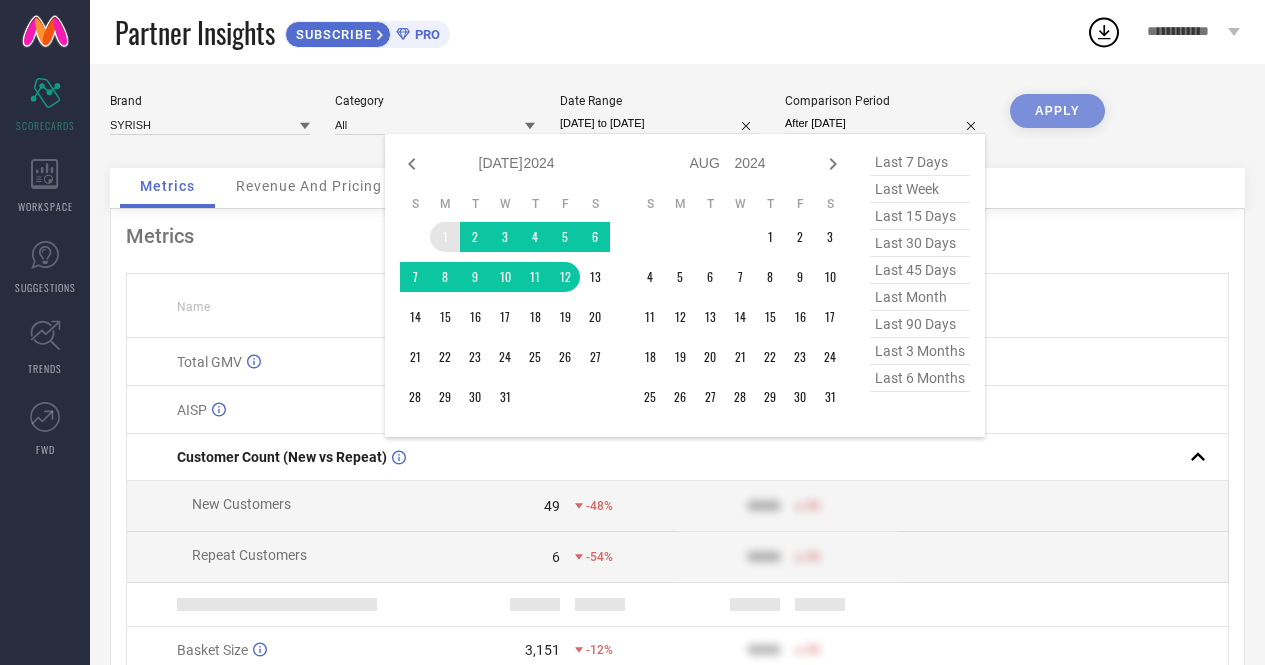 type on "[DATE] to [DATE]" 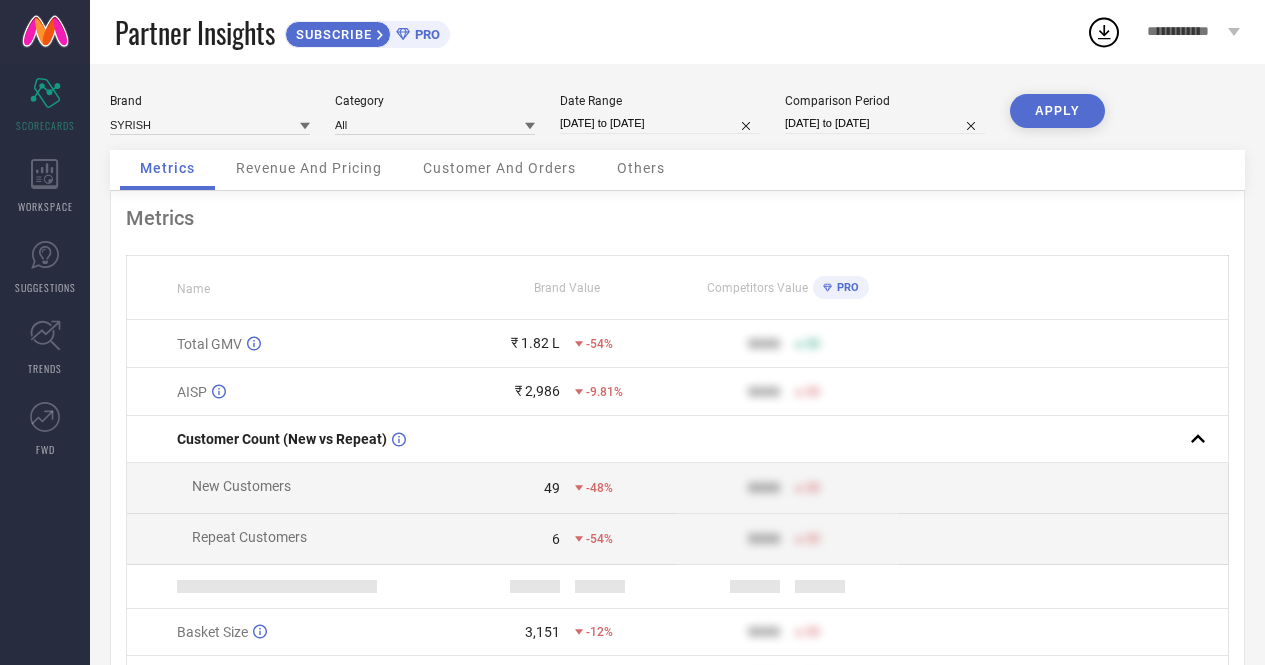 click on "APPLY" at bounding box center [1057, 111] 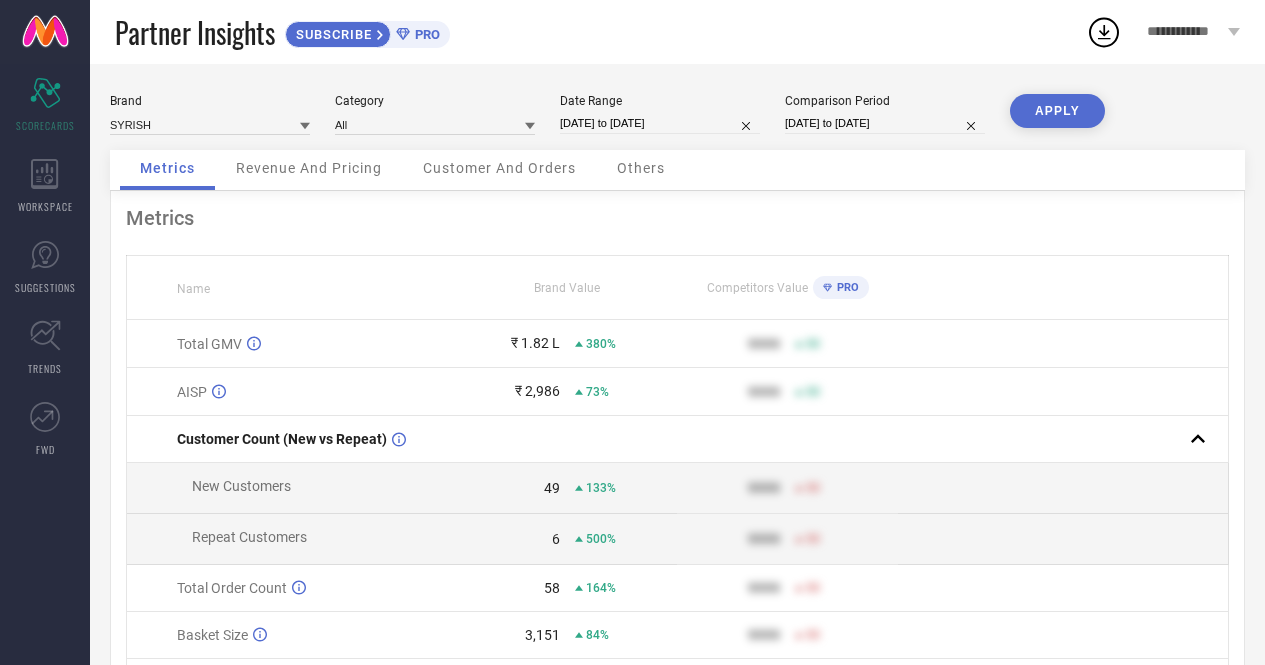 type 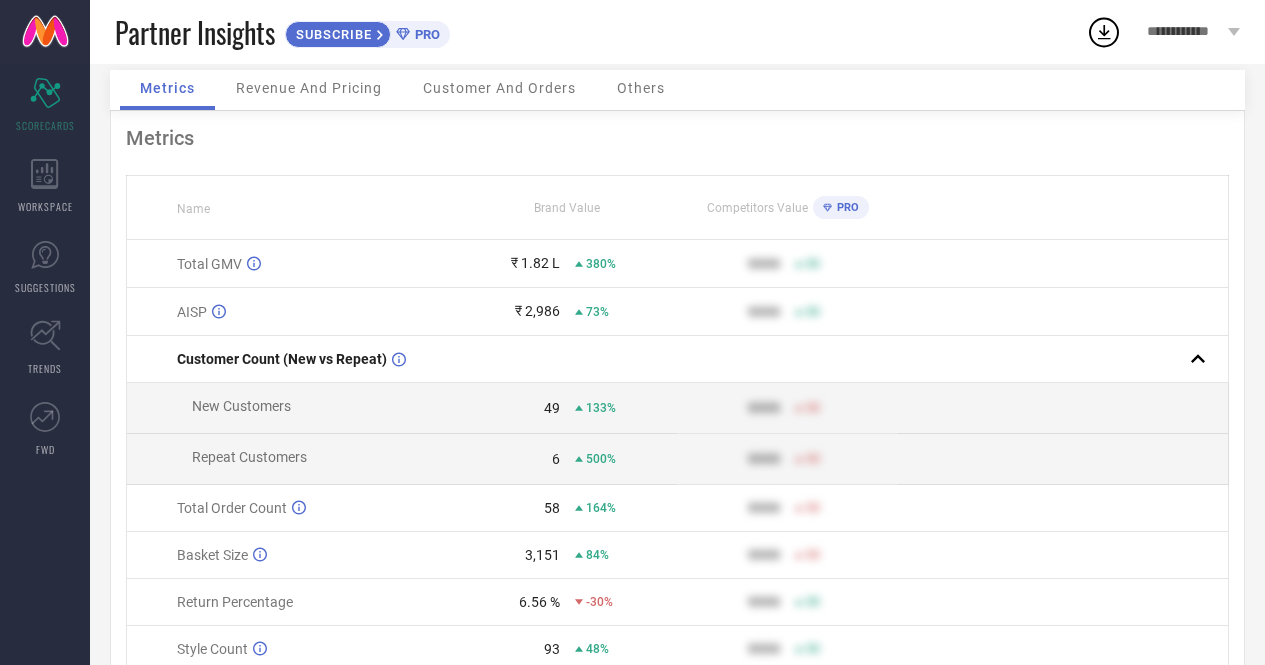 scroll, scrollTop: 0, scrollLeft: 0, axis: both 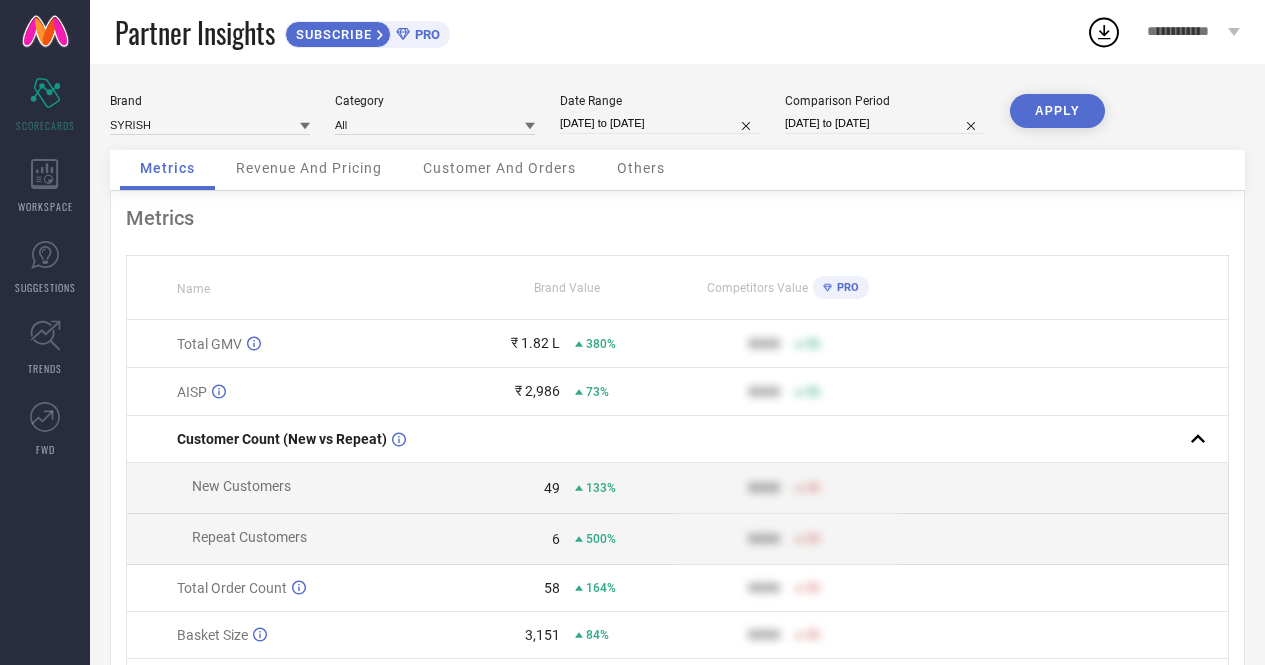 select on "6" 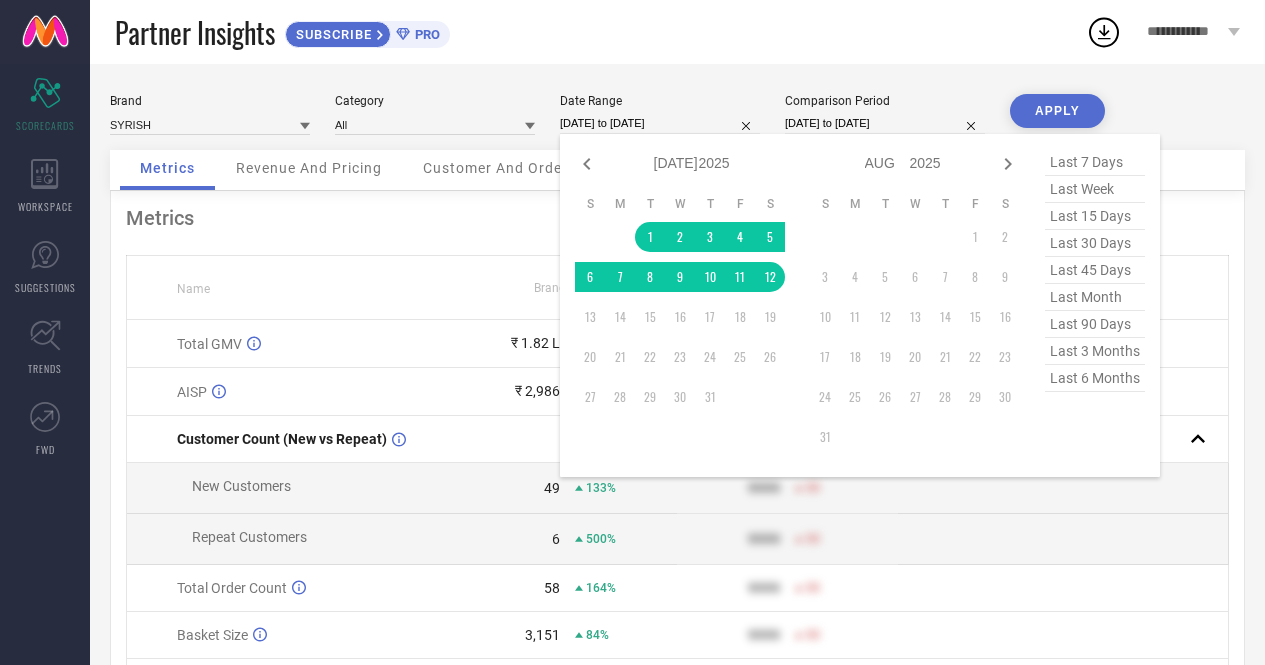 click on "[DATE] to [DATE]" at bounding box center [660, 123] 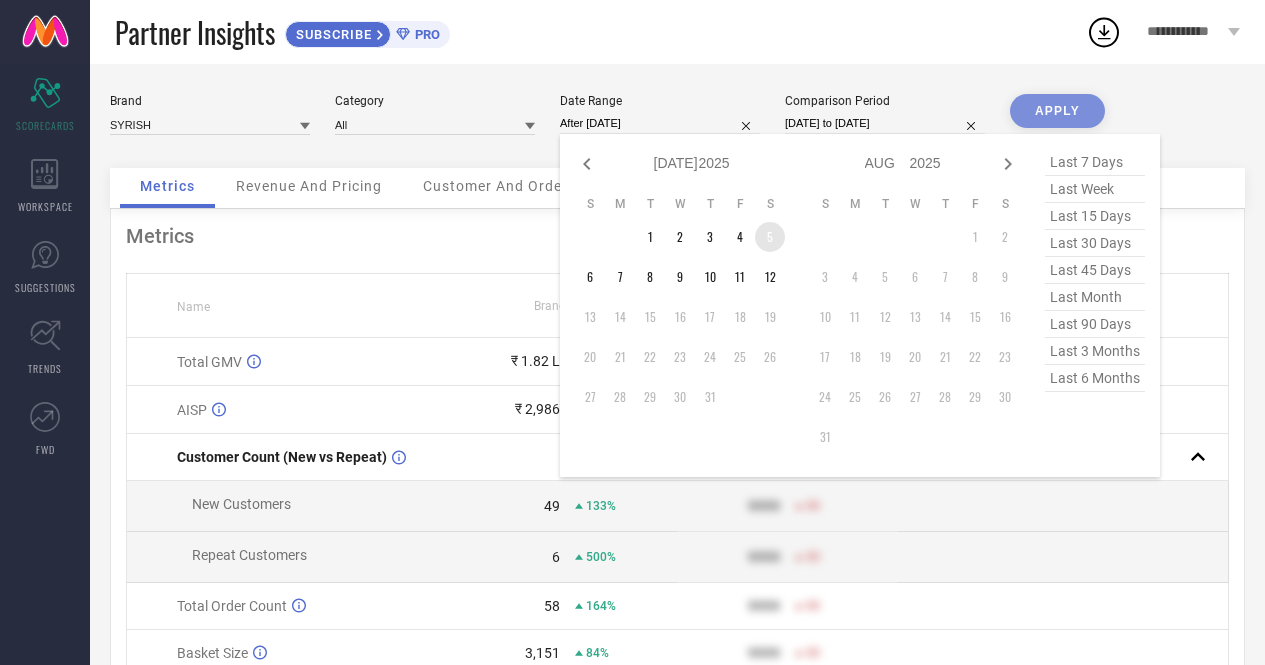 click on "5" at bounding box center [770, 237] 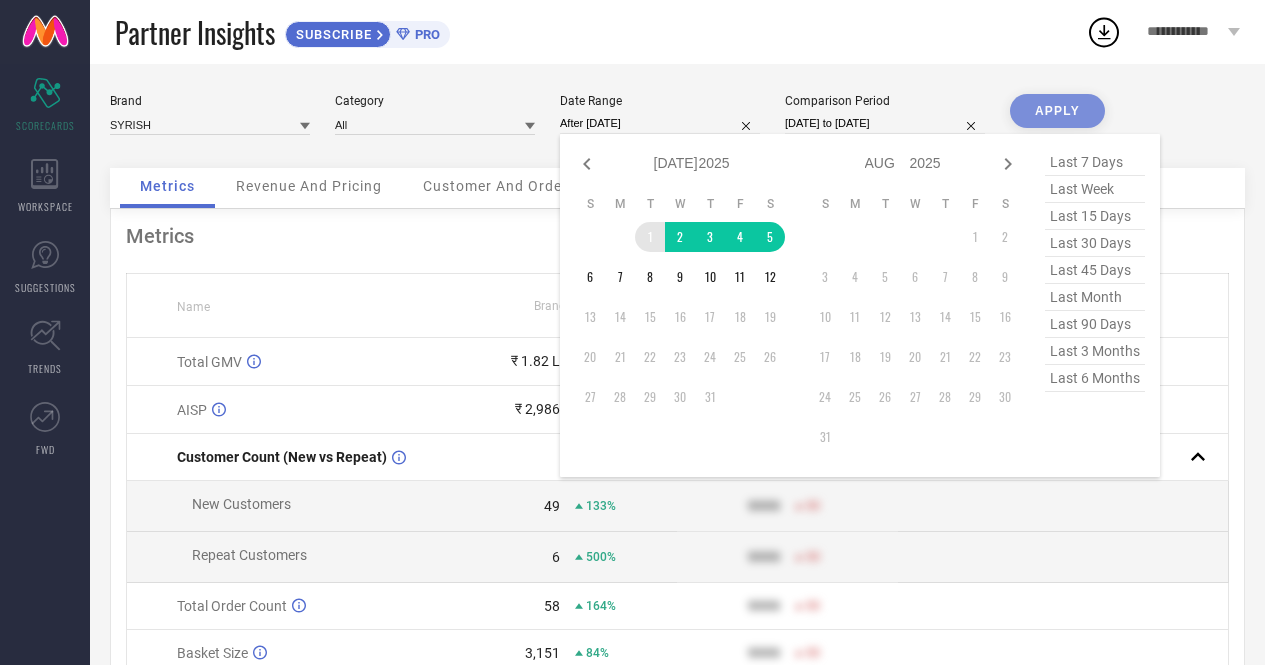 type on "[DATE] to [DATE]" 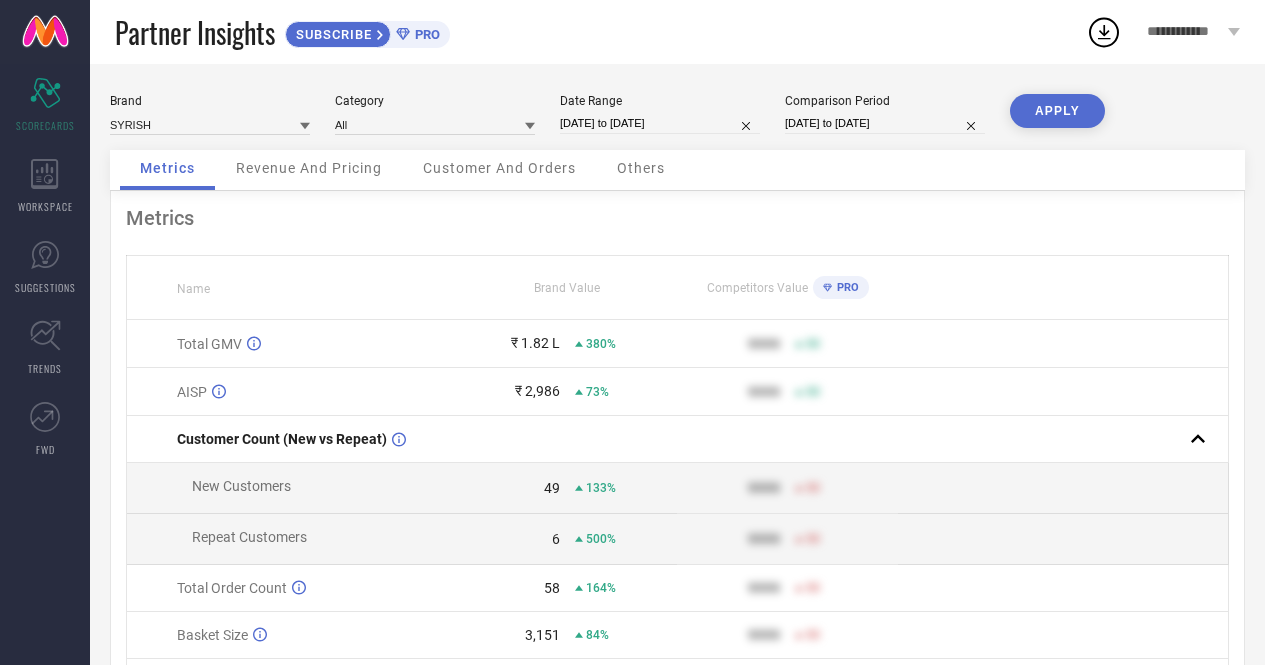 click on "APPLY" at bounding box center [1057, 111] 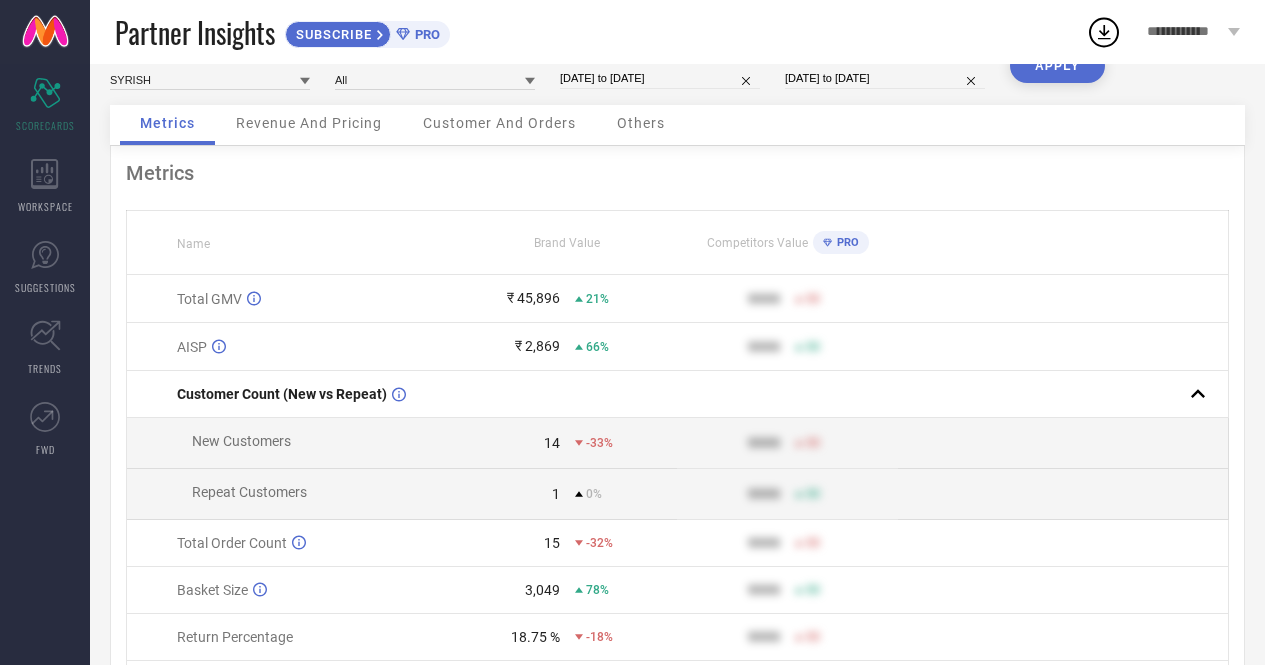 scroll, scrollTop: 0, scrollLeft: 0, axis: both 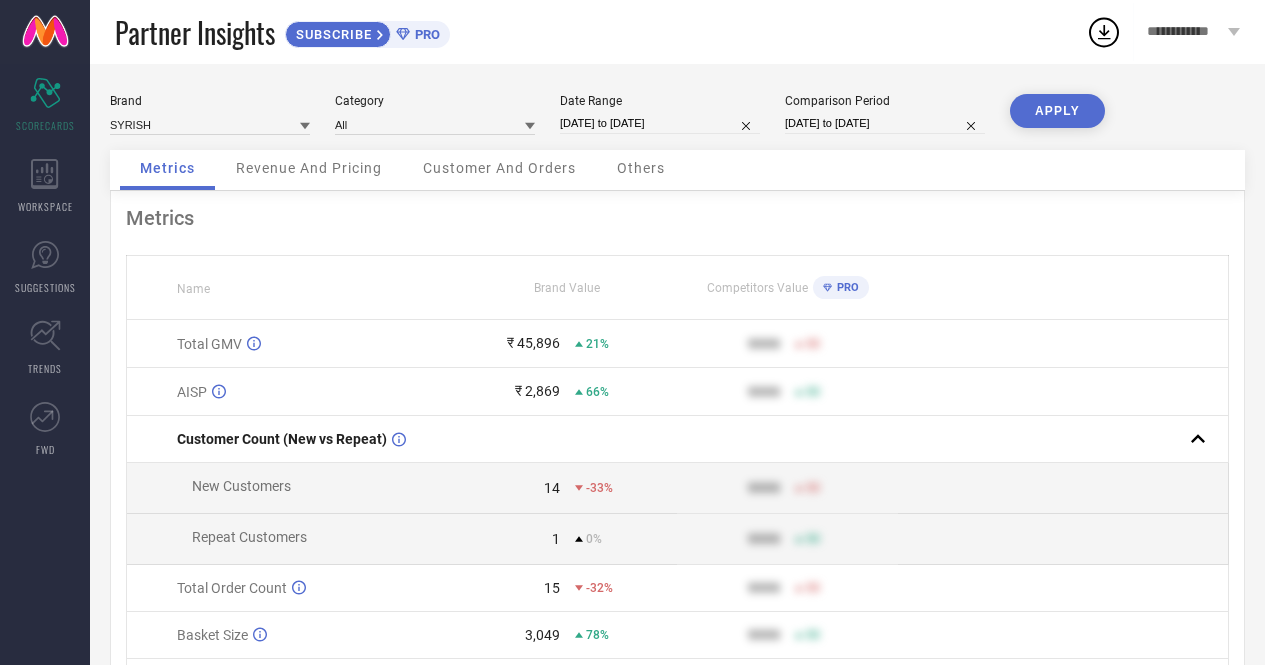 select on "6" 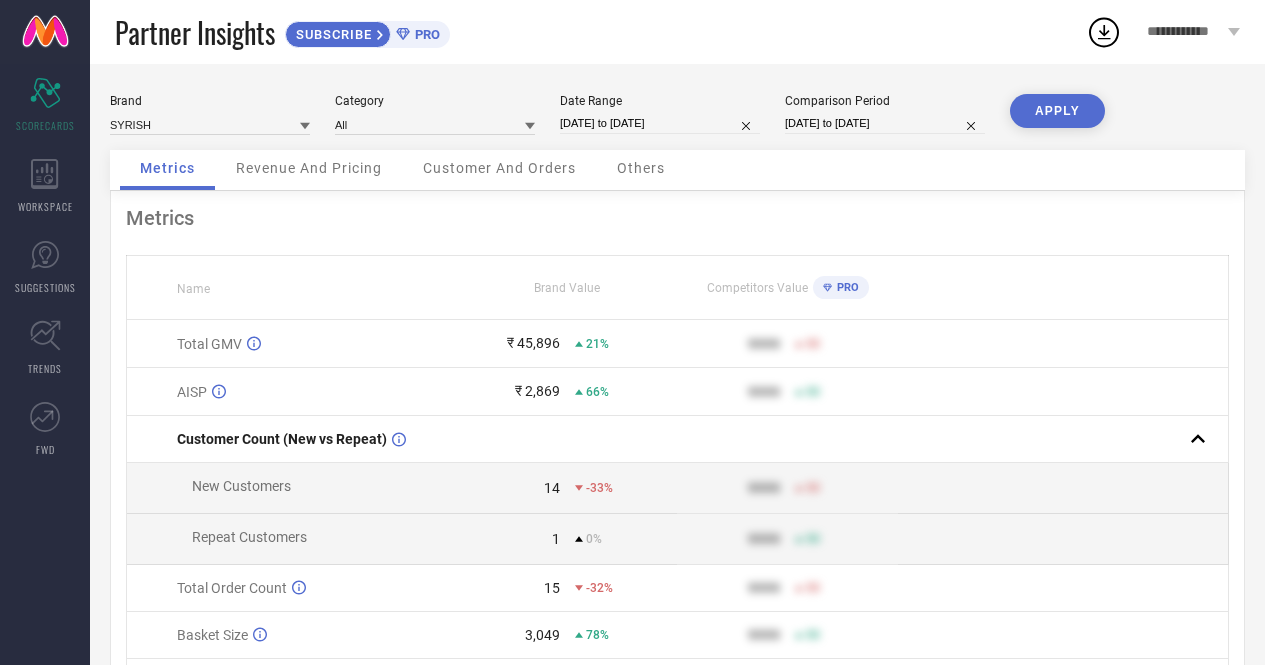 select on "7" 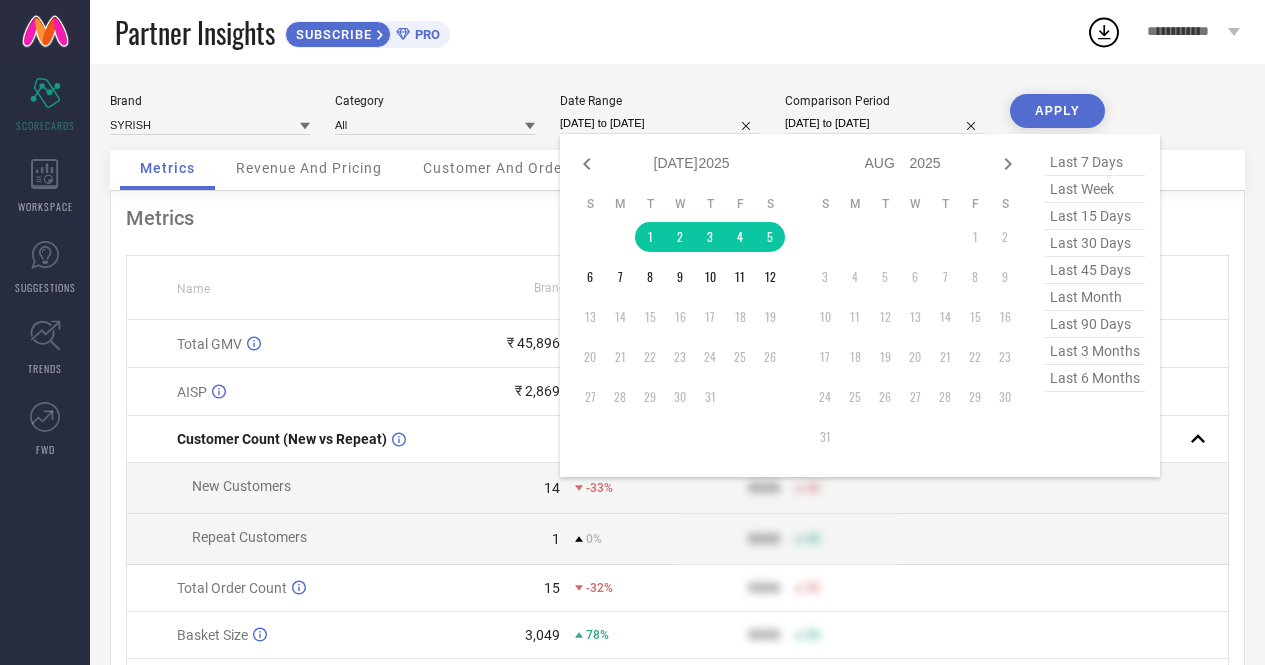 click on "[DATE] to [DATE]" at bounding box center (660, 123) 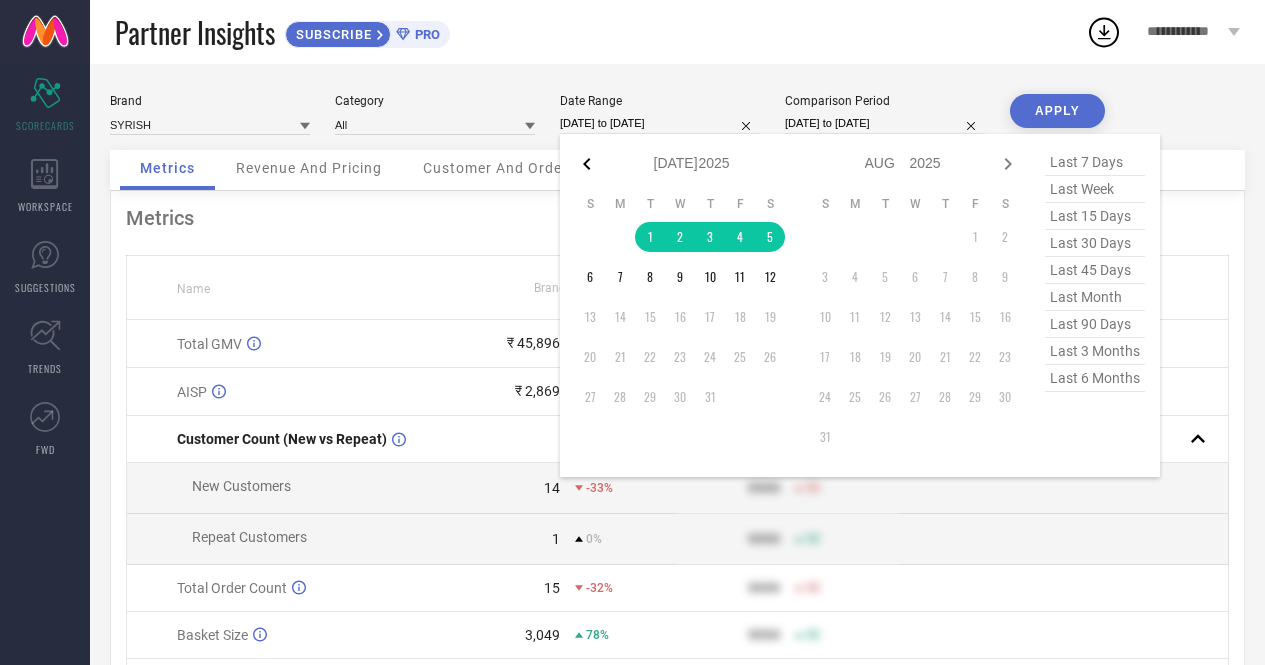 click 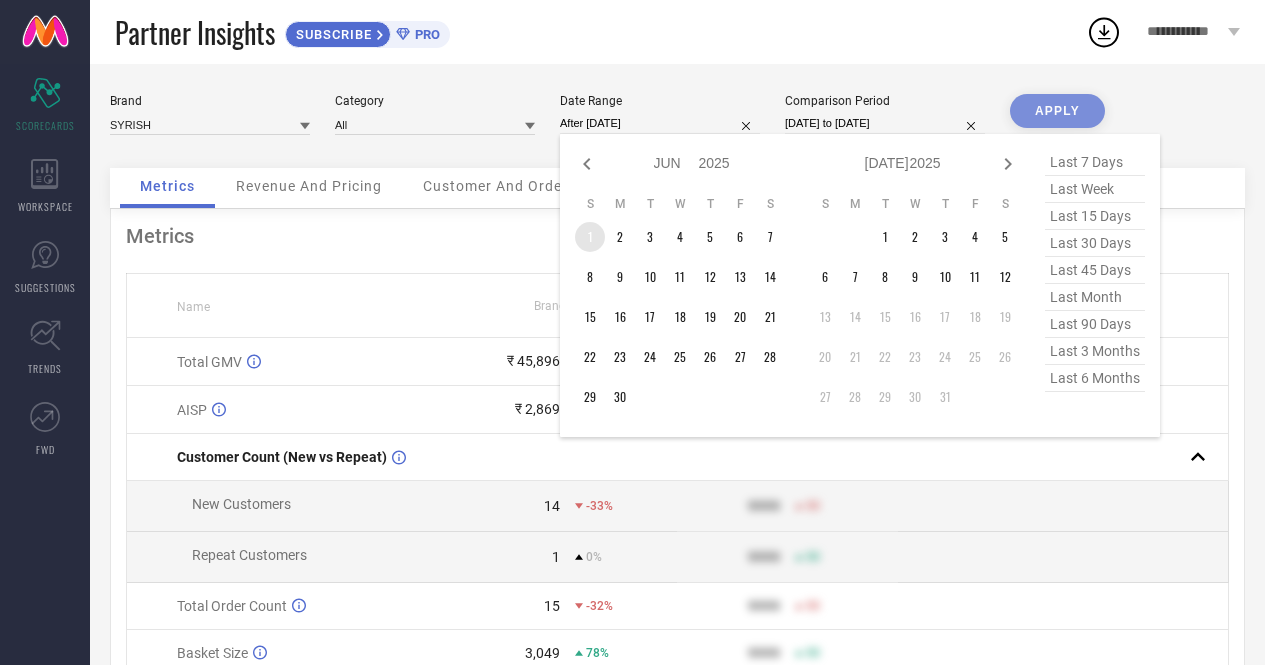 click on "1" at bounding box center [590, 237] 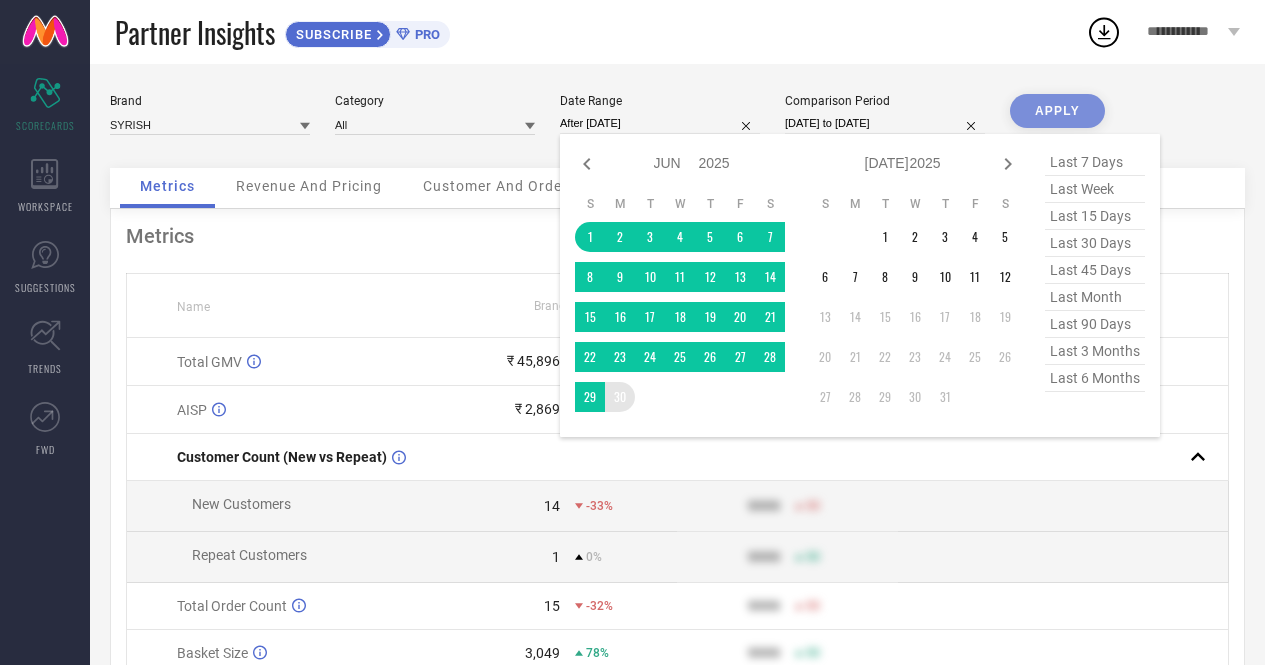 type on "[DATE] to [DATE]" 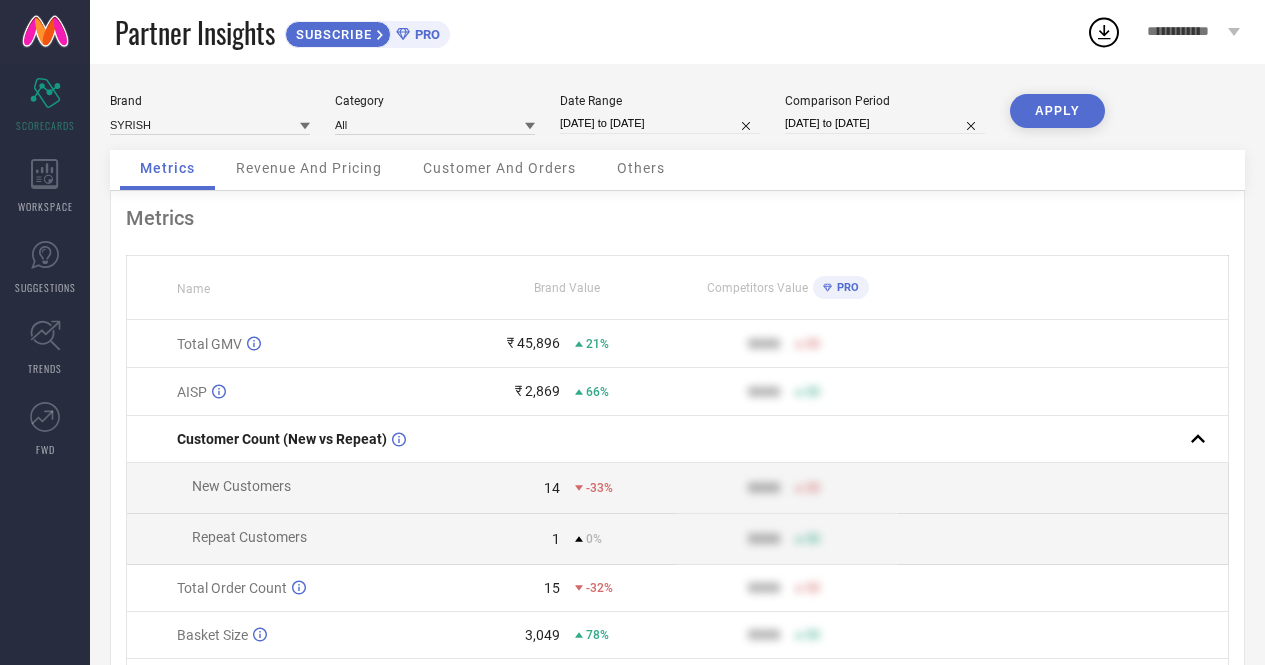 click on "APPLY" at bounding box center [1057, 111] 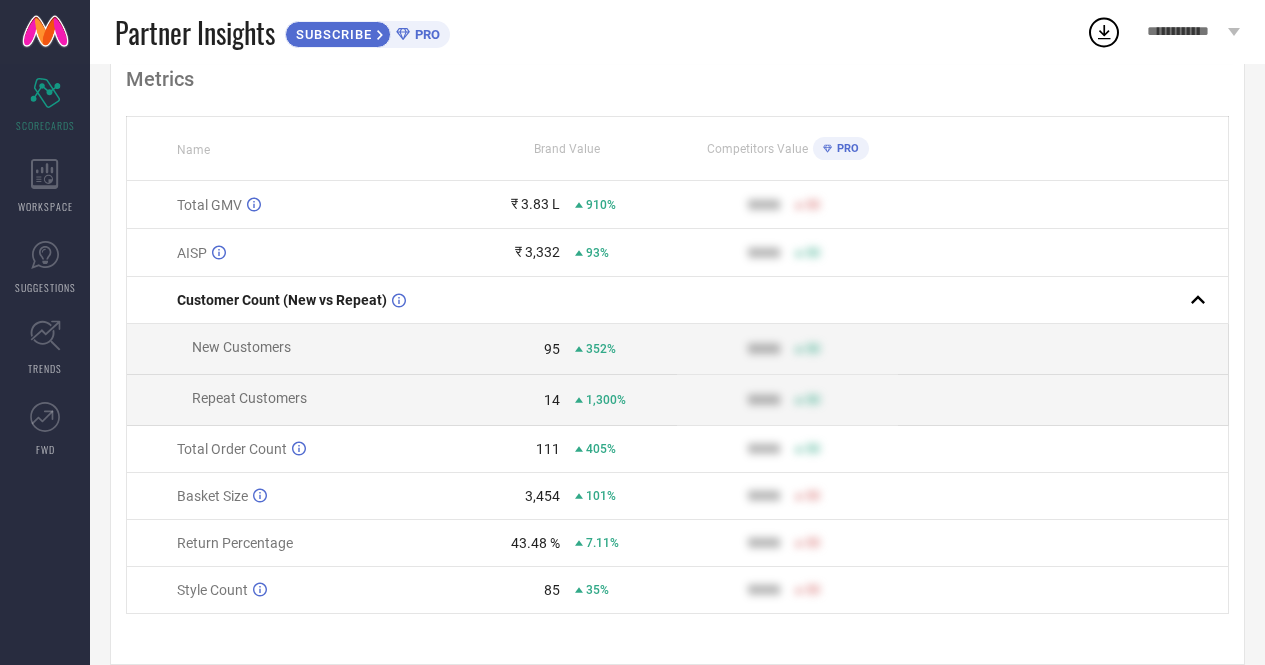 scroll, scrollTop: 138, scrollLeft: 0, axis: vertical 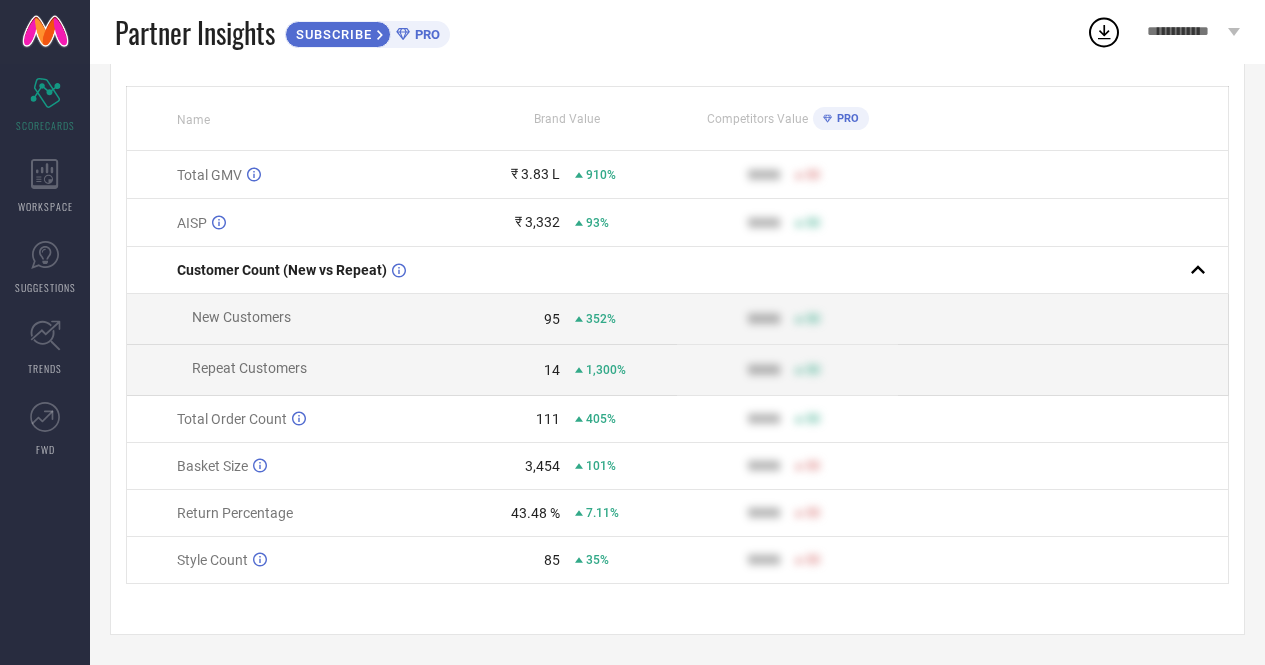 click on "PRO" at bounding box center (845, 118) 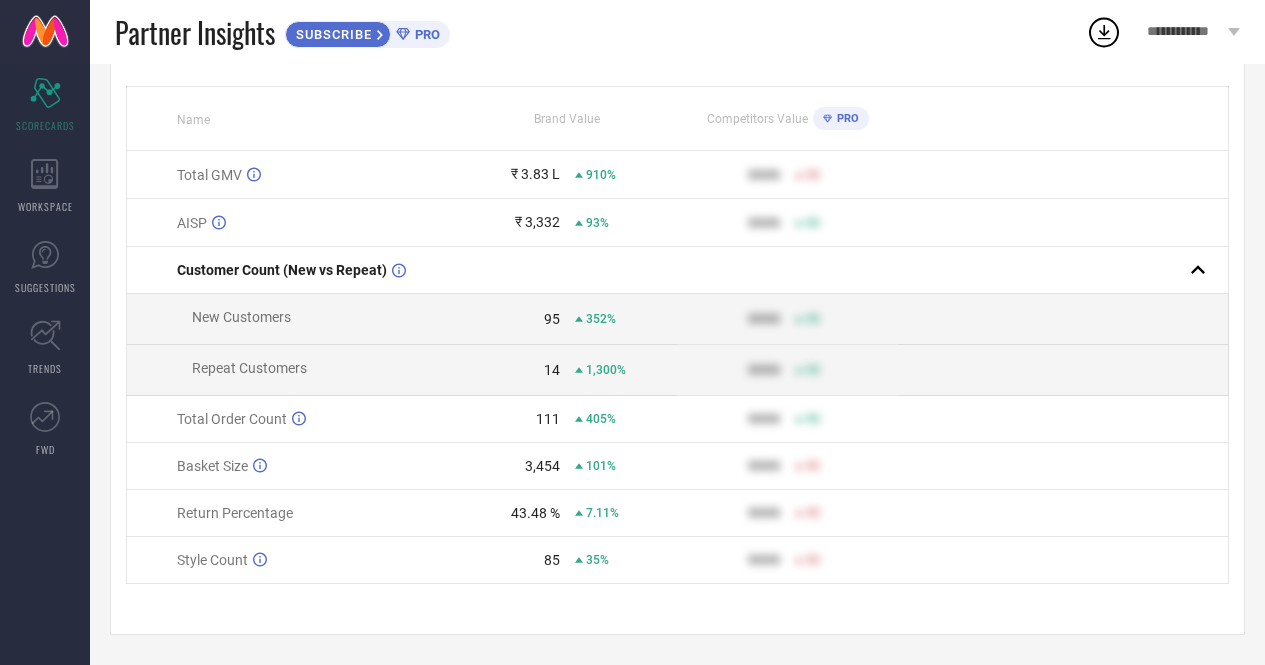 scroll, scrollTop: 0, scrollLeft: 0, axis: both 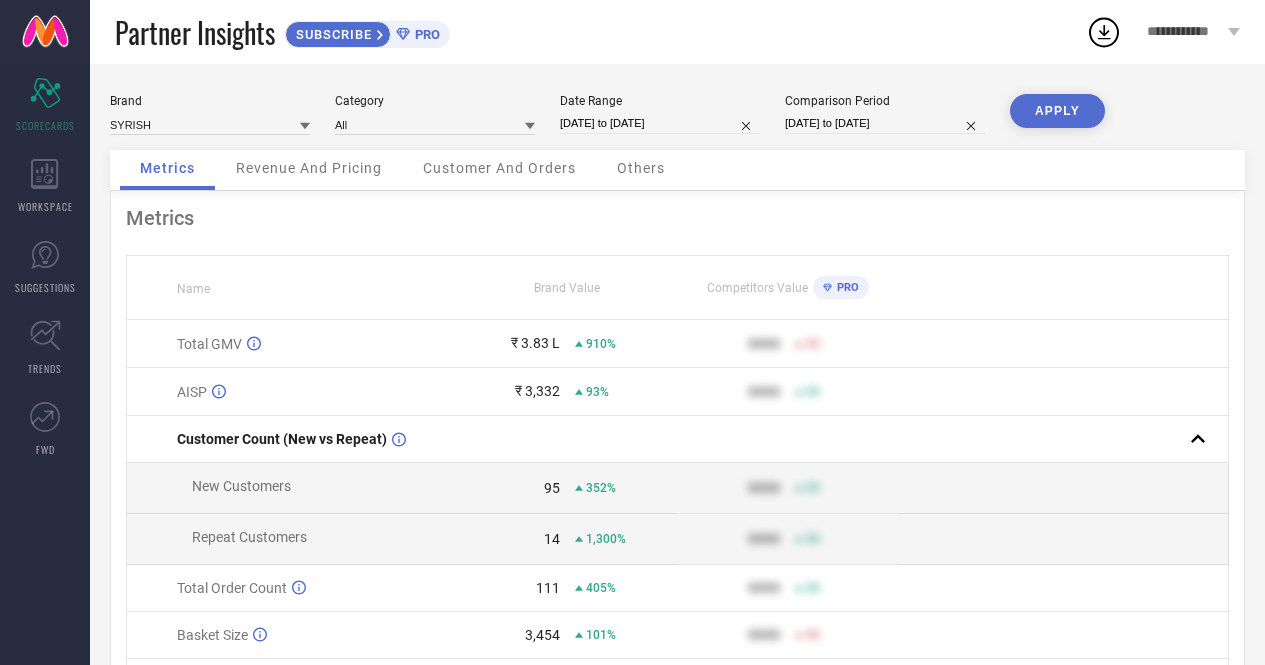 click on "SUBSCRIBE PRO" at bounding box center [367, 34] 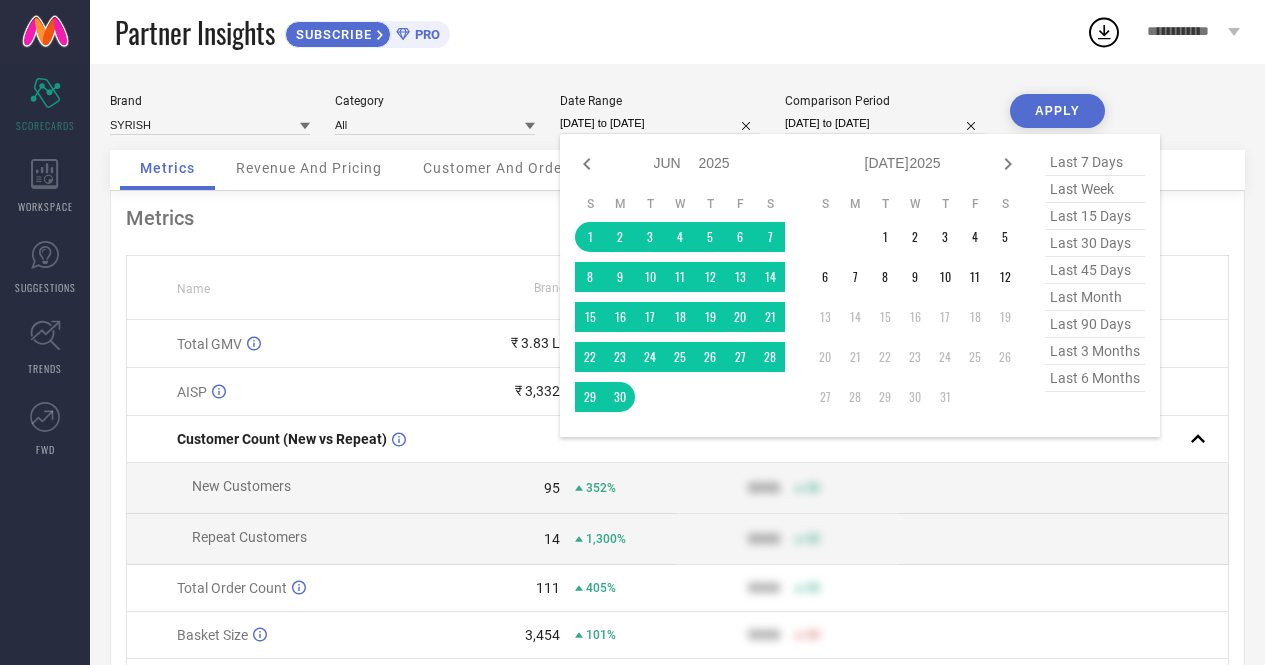 click on "[DATE] to [DATE]" at bounding box center [660, 123] 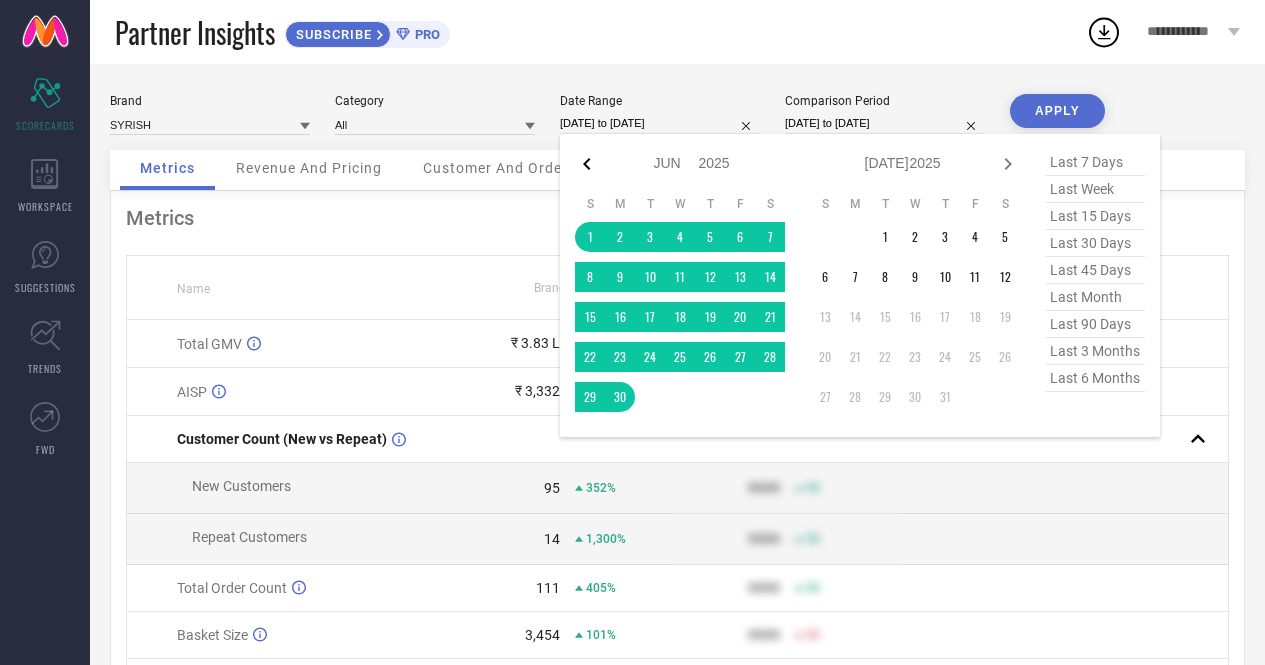 click 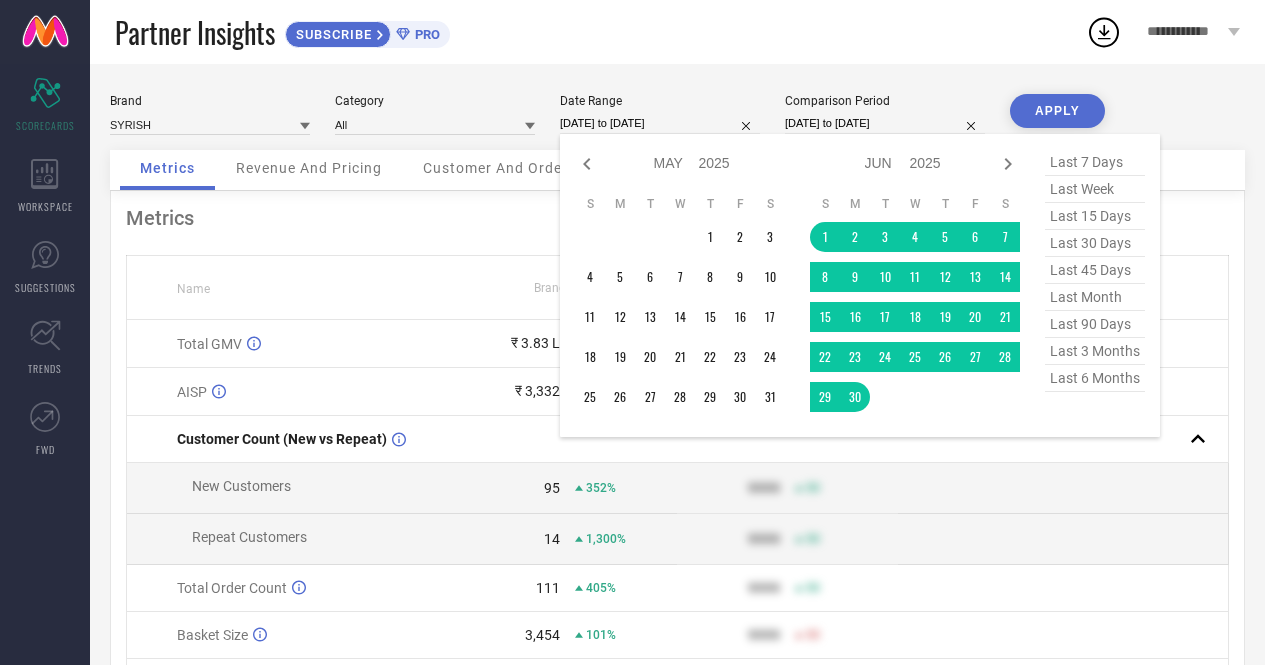 click 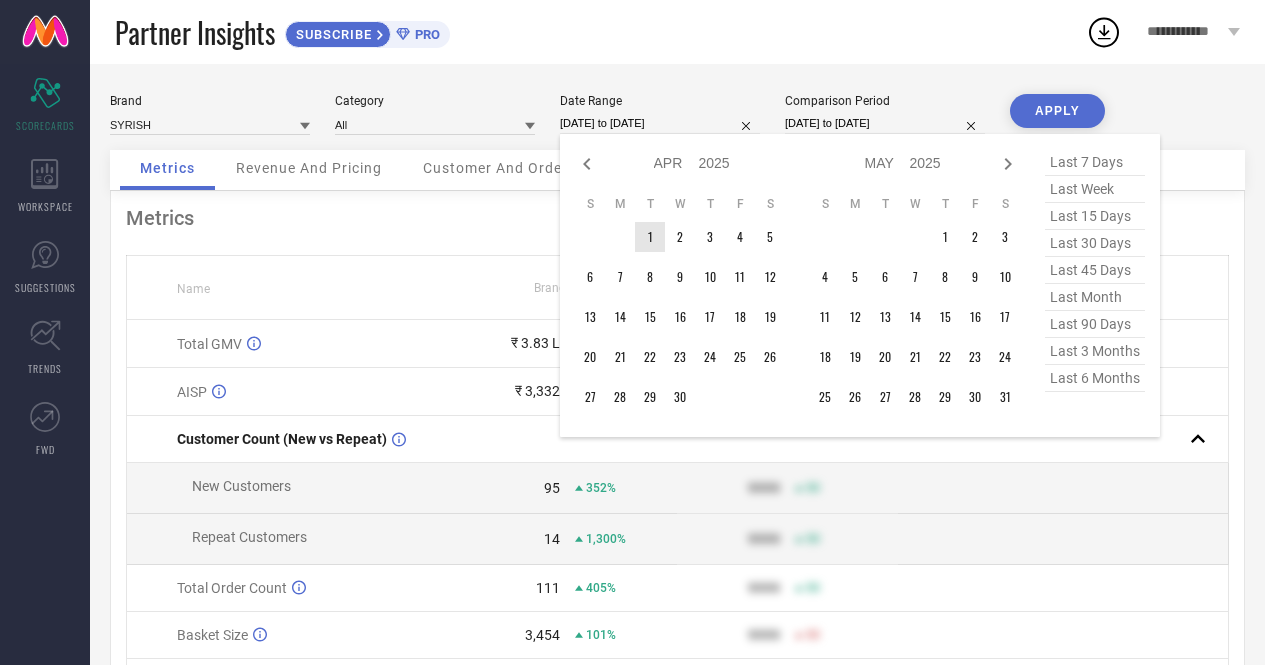 type on "After [DATE]" 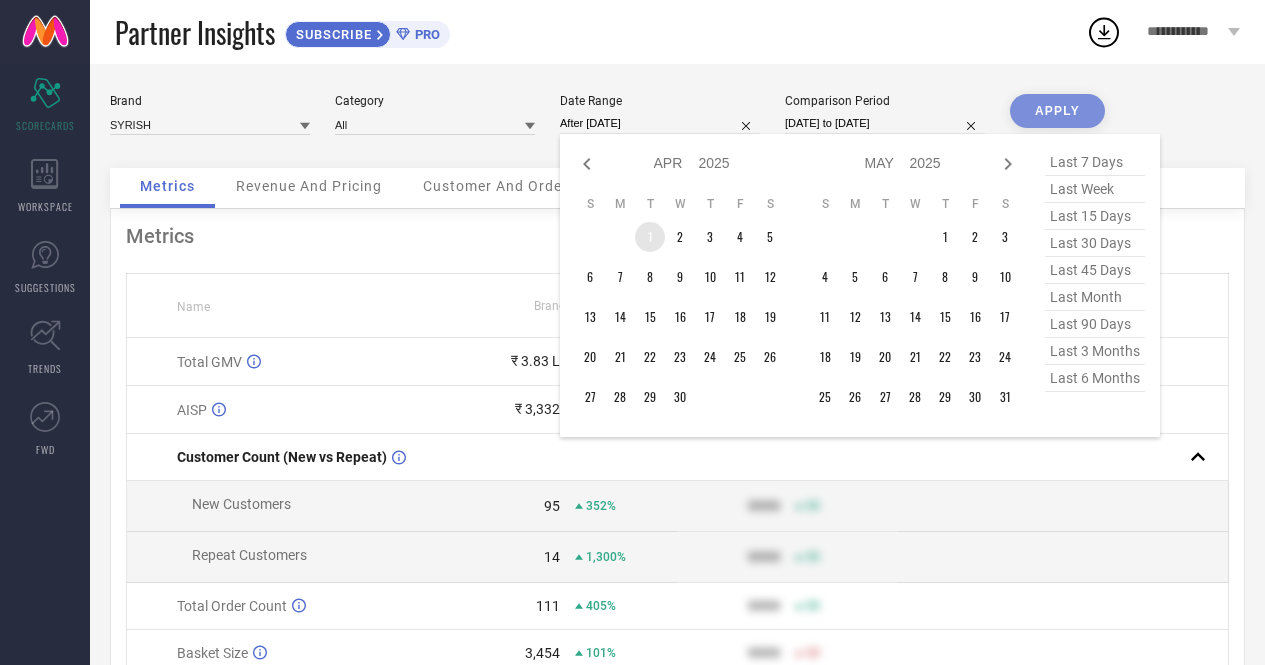 click on "1" at bounding box center [650, 237] 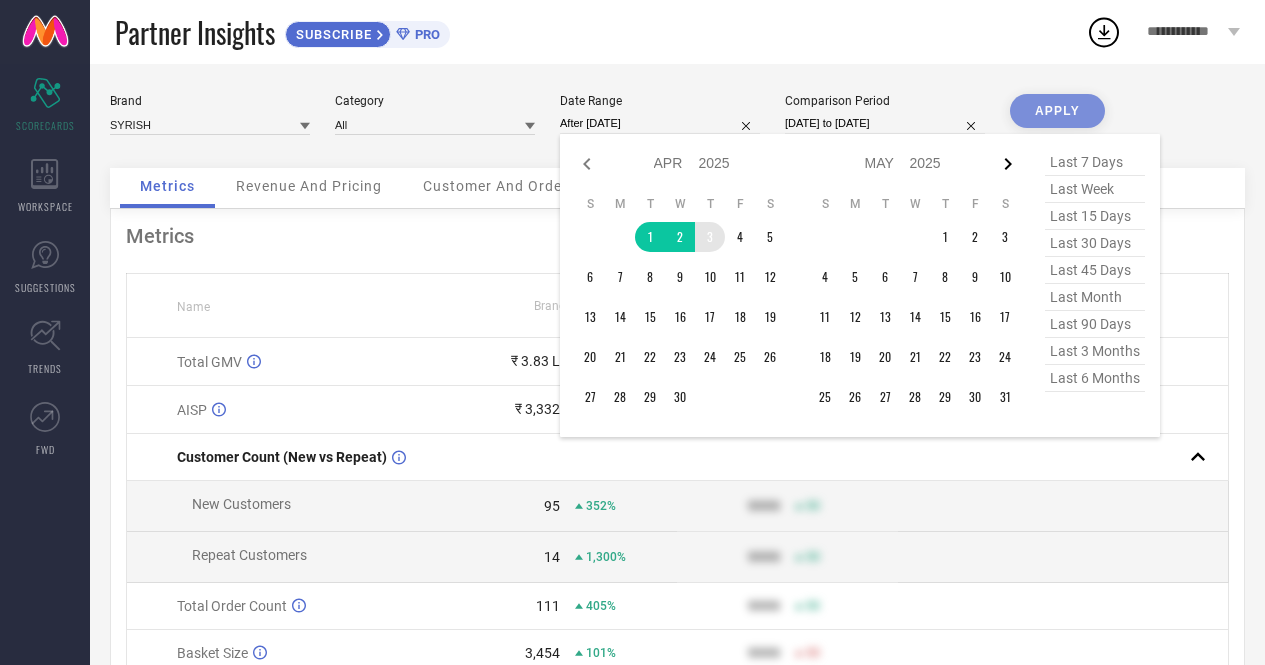 click 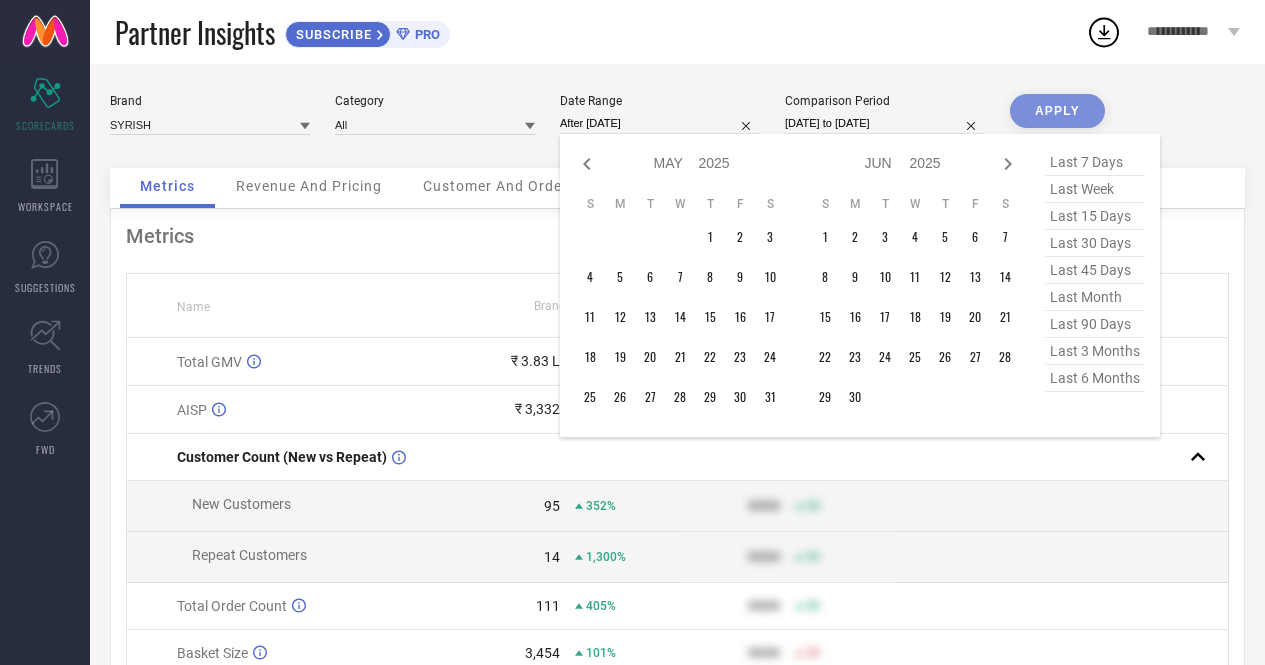 click 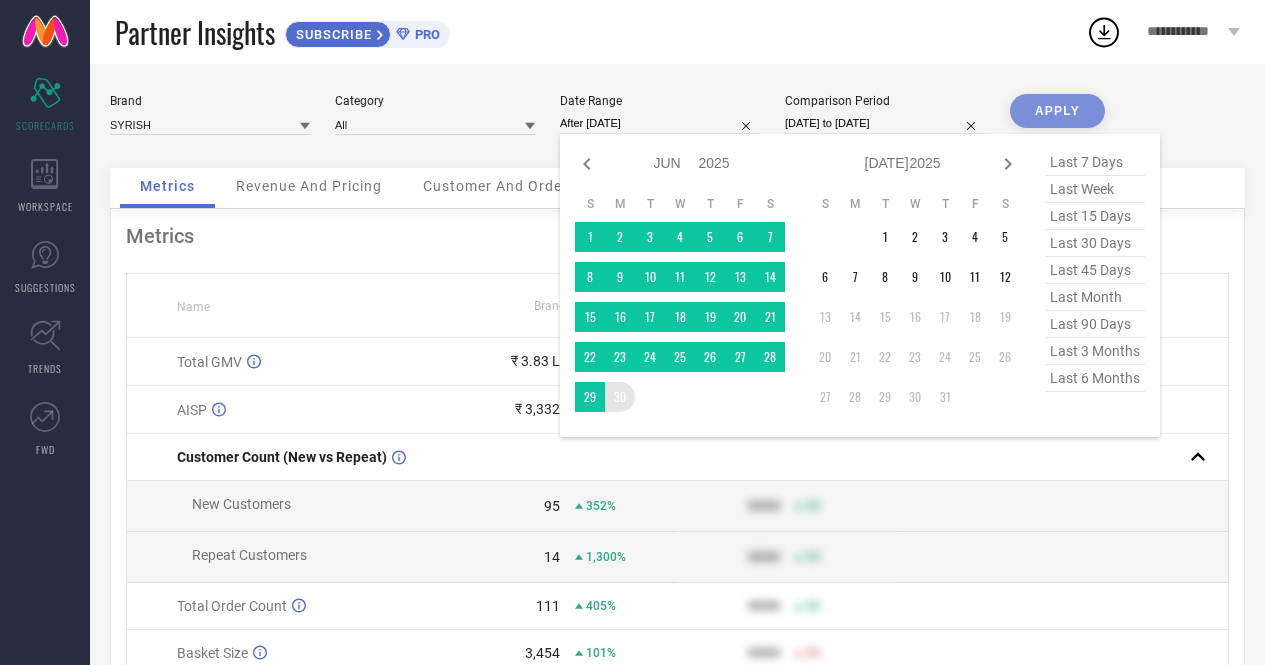 type on "[DATE] to [DATE]" 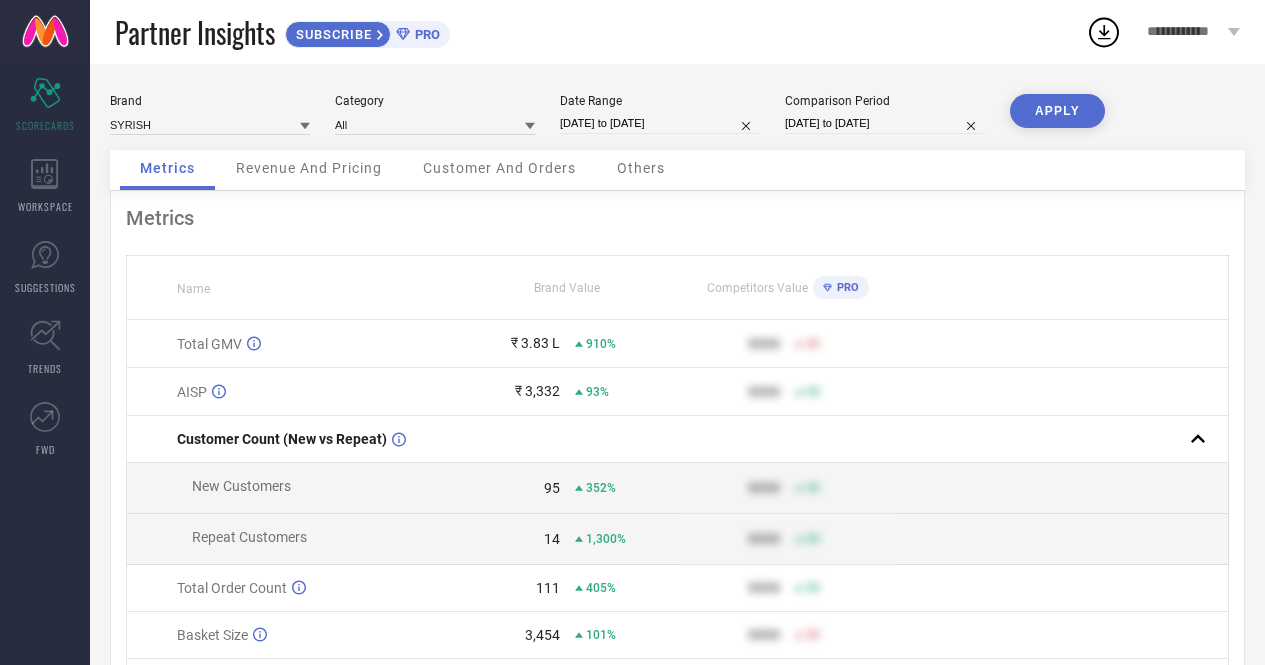 click on "APPLY" at bounding box center (1057, 111) 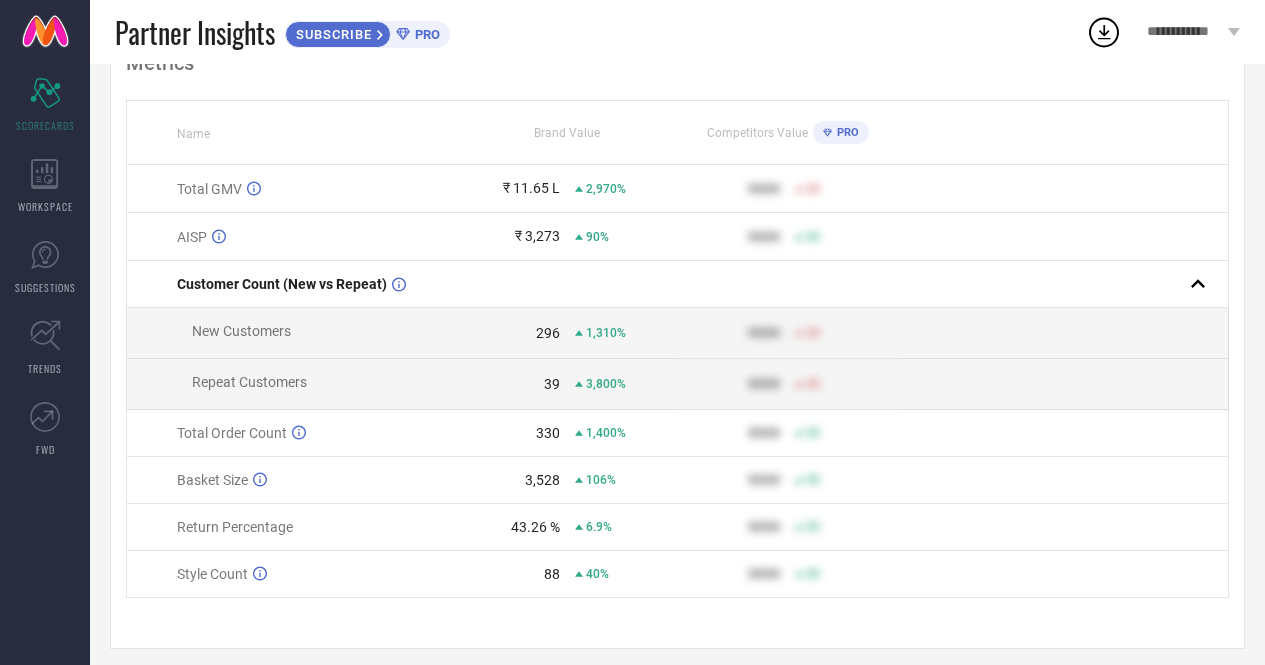 scroll, scrollTop: 160, scrollLeft: 0, axis: vertical 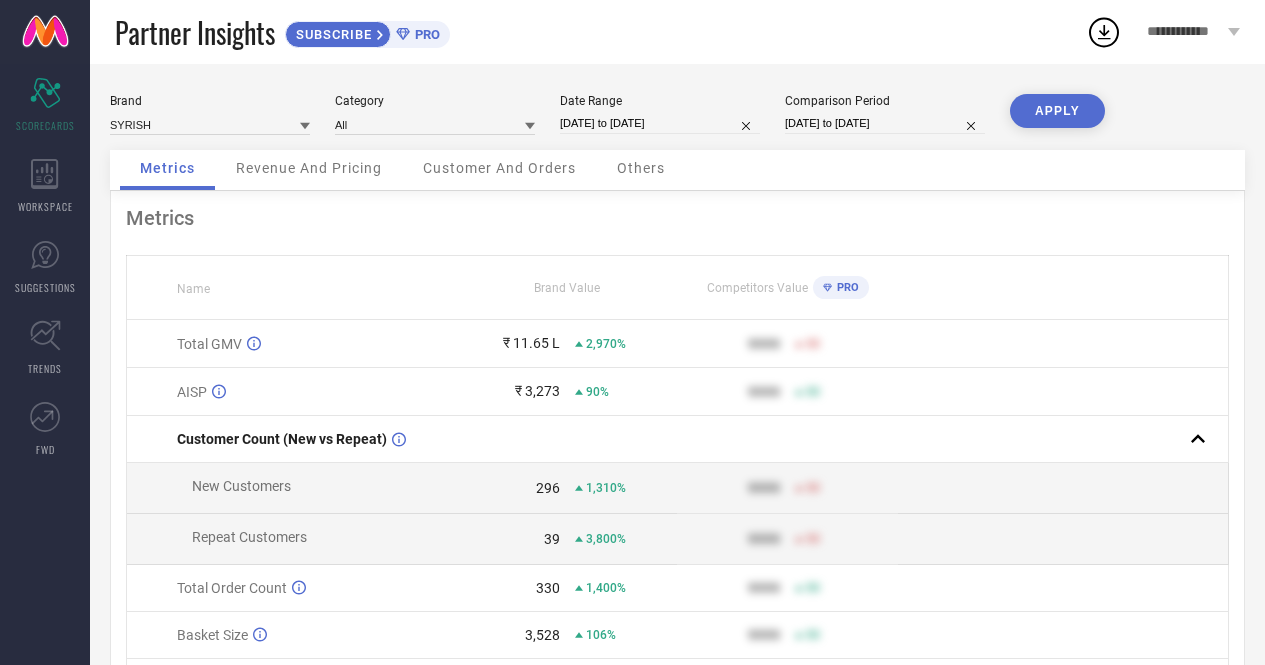 select on "3" 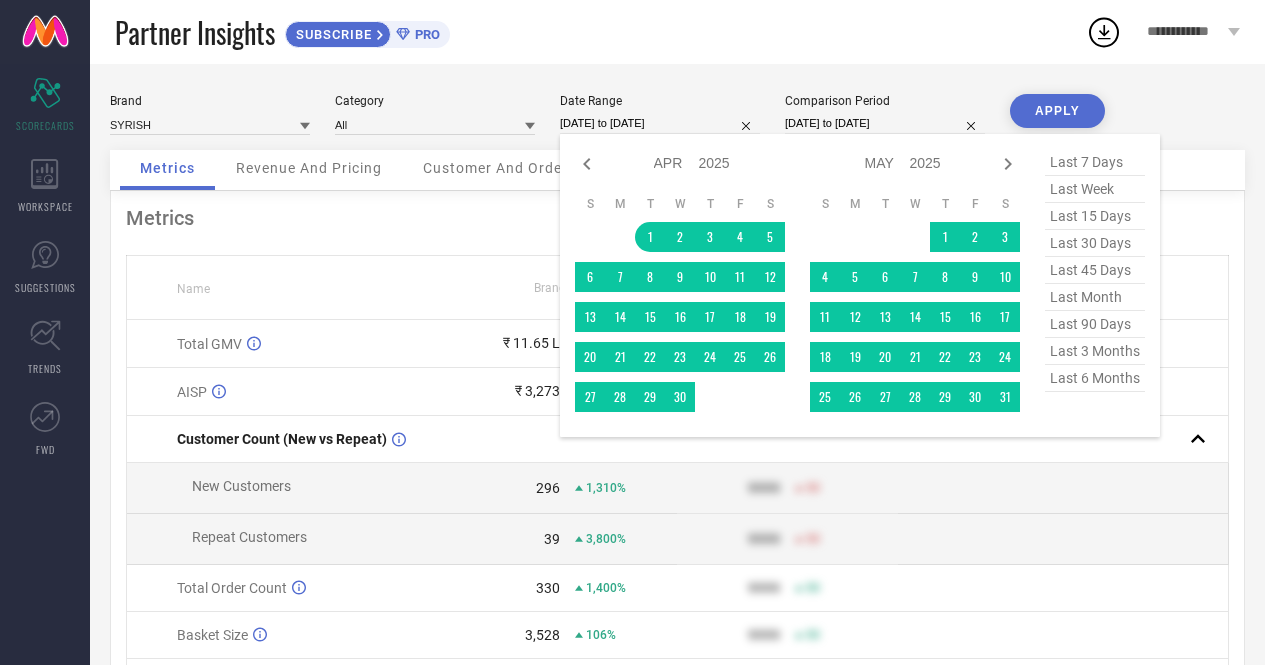 click on "[DATE] to [DATE]" at bounding box center [660, 123] 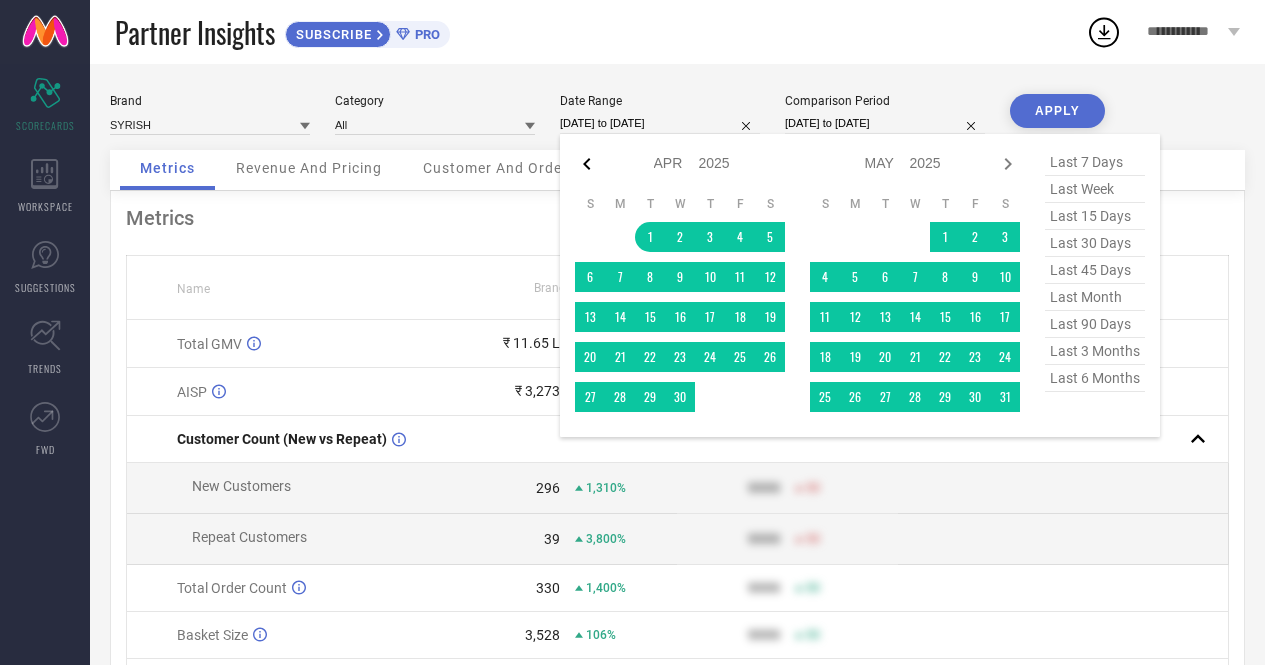 click 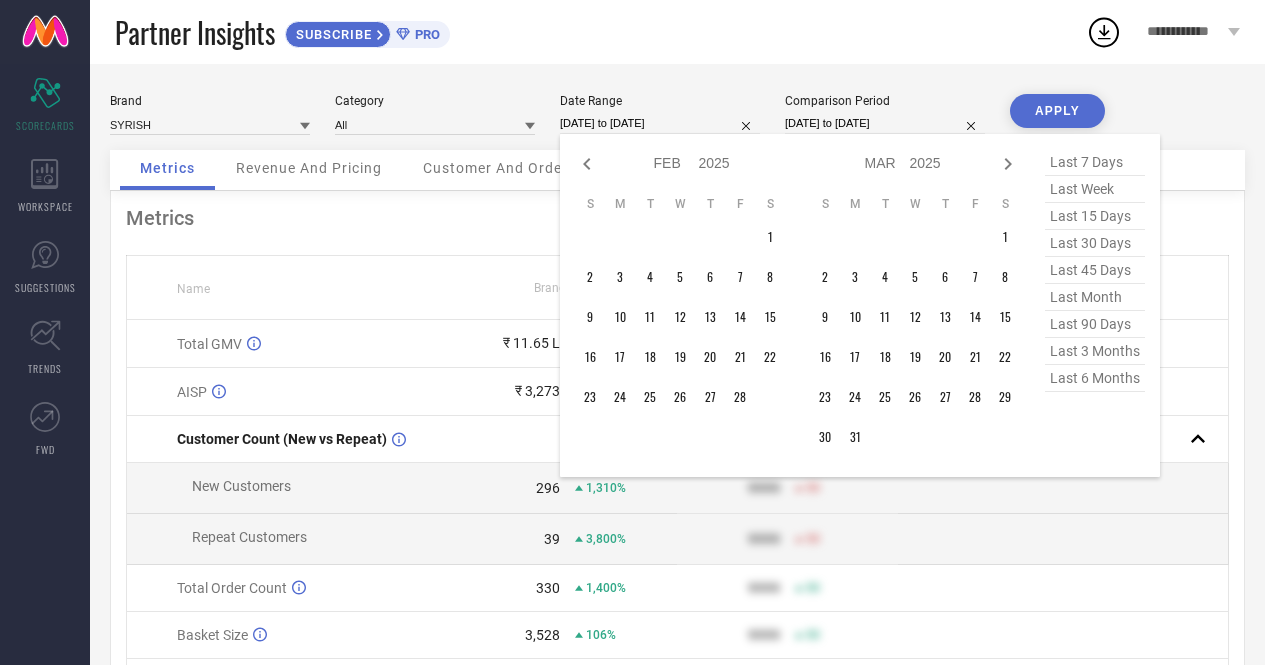 click 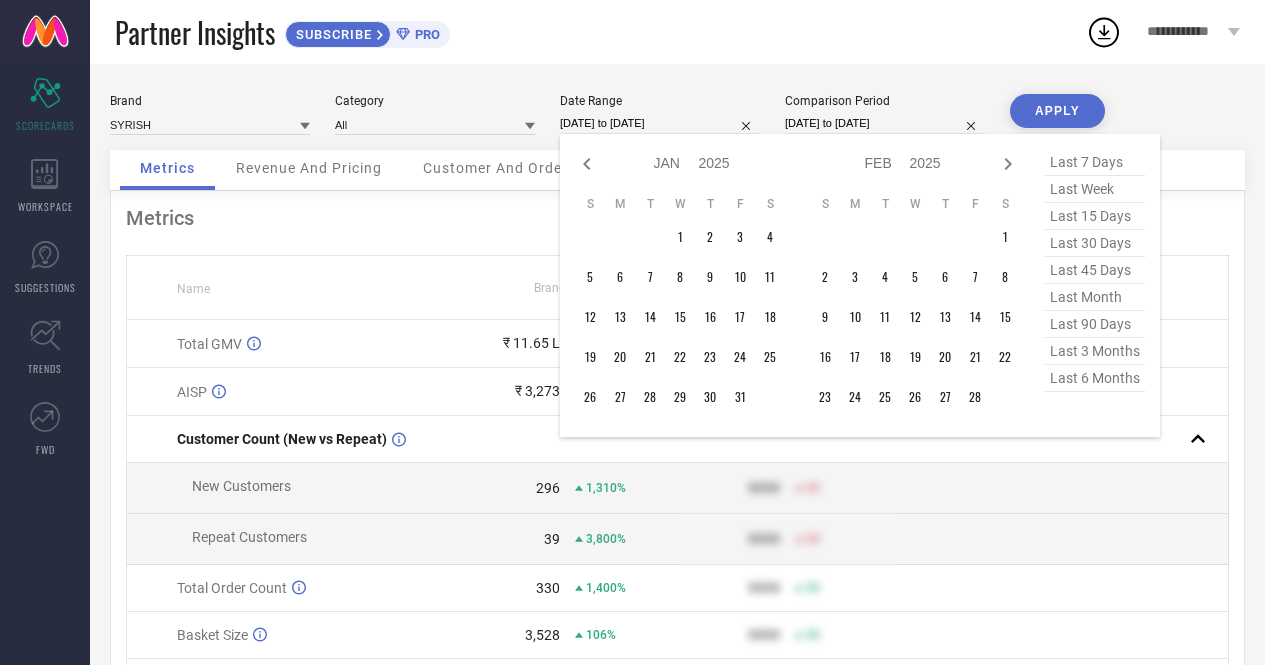 click 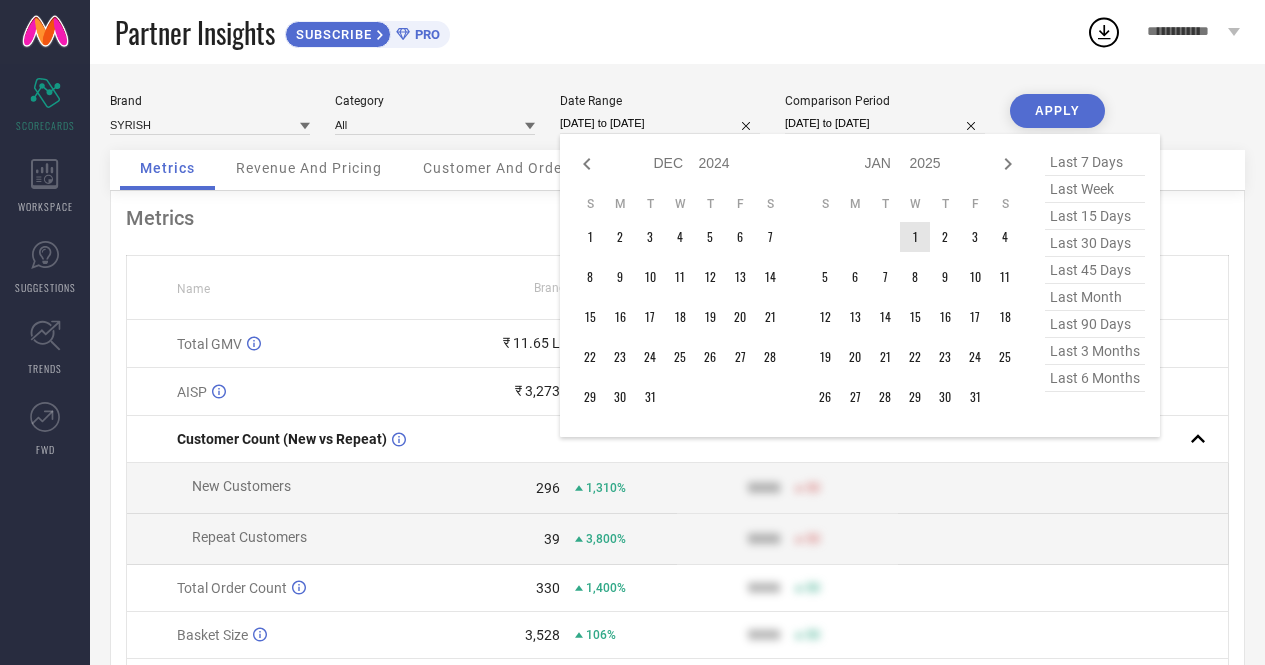 type on "After [DATE]" 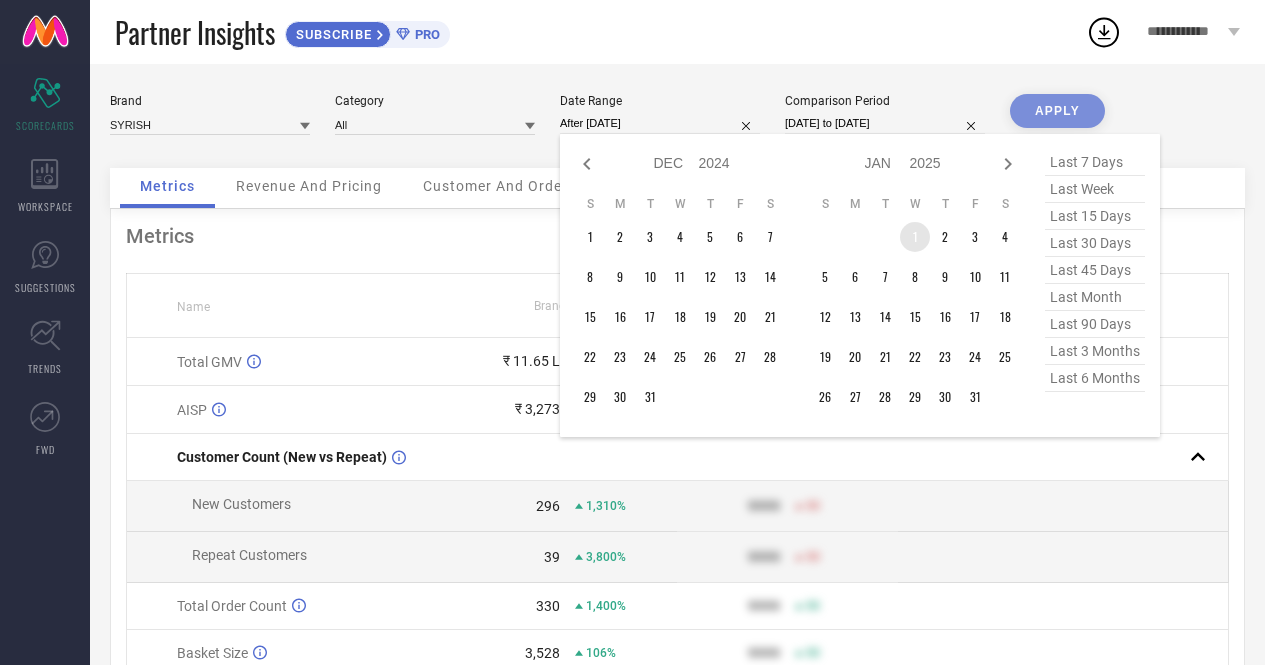 click on "1" at bounding box center (915, 237) 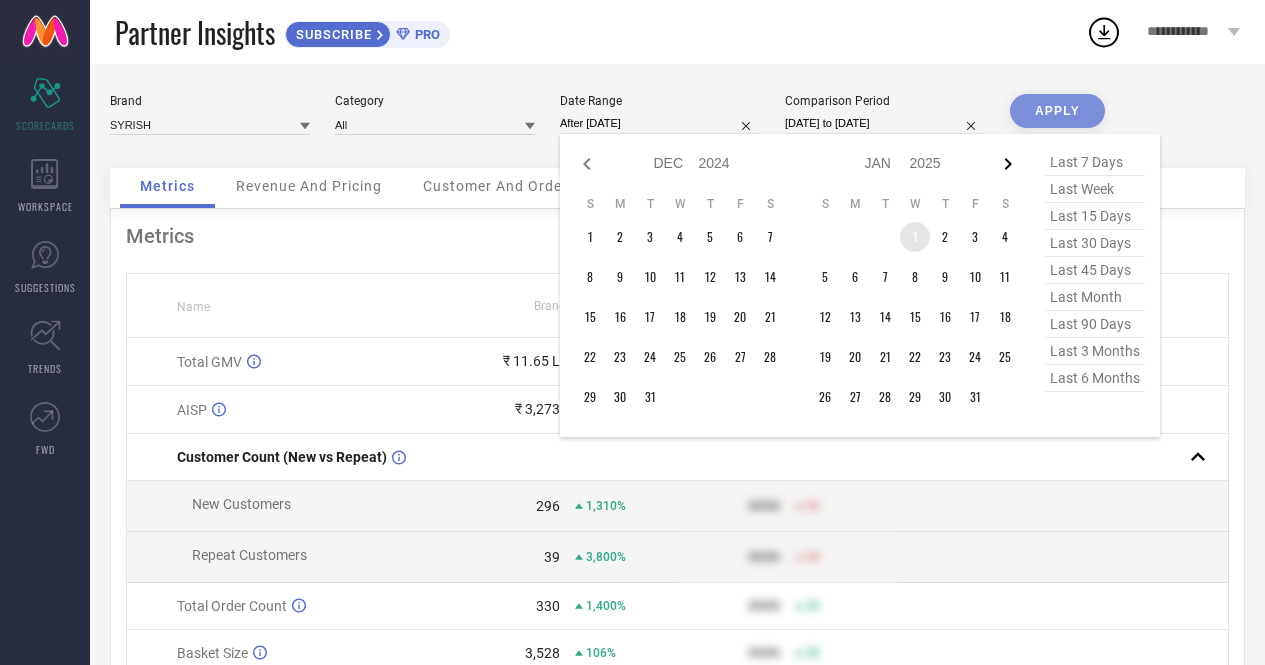 click 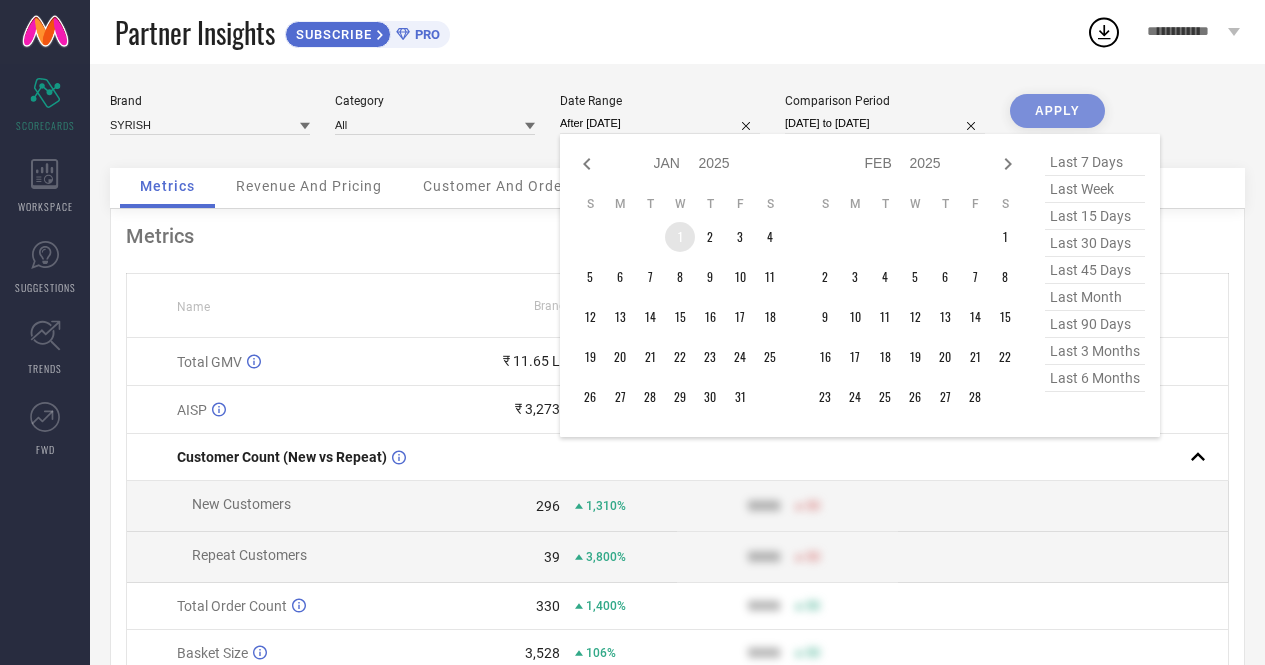 click 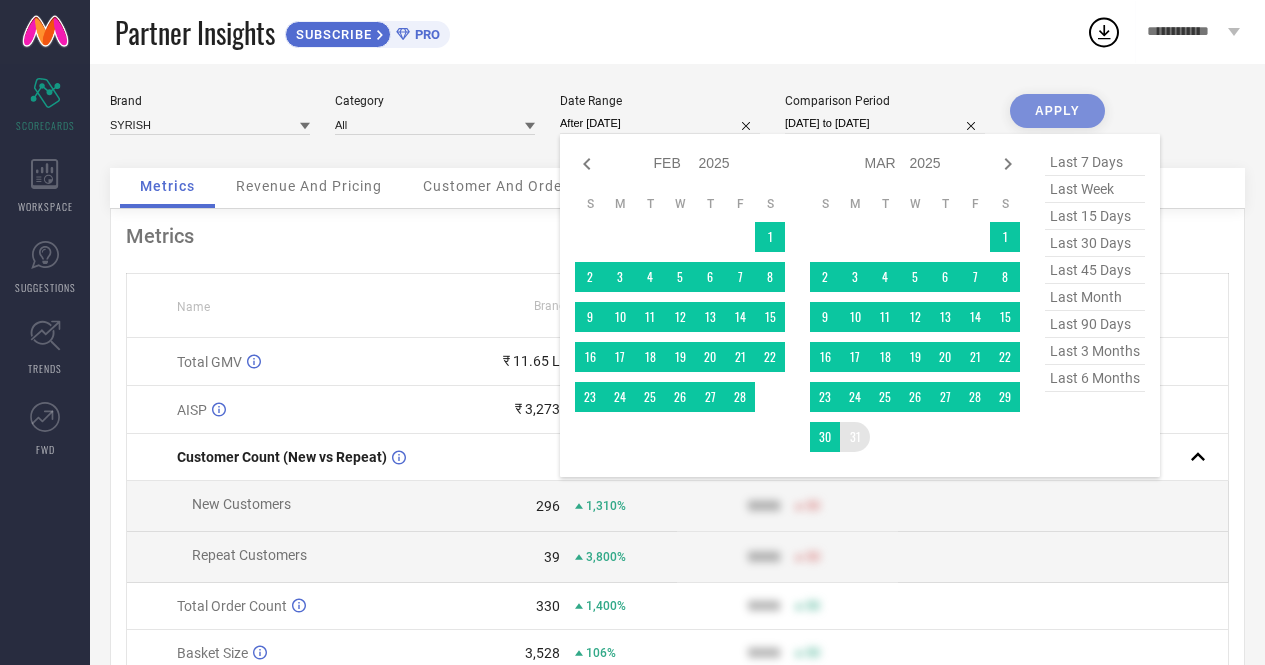 type on "[DATE] to [DATE]" 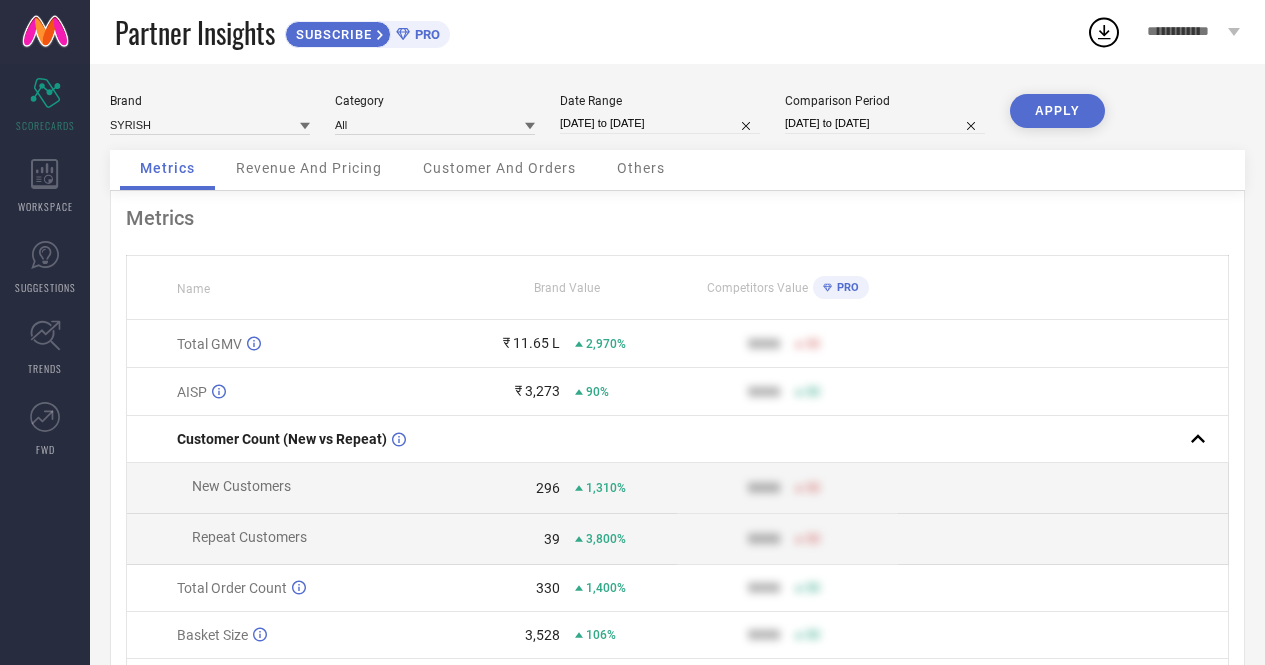 click on "APPLY" at bounding box center [1057, 111] 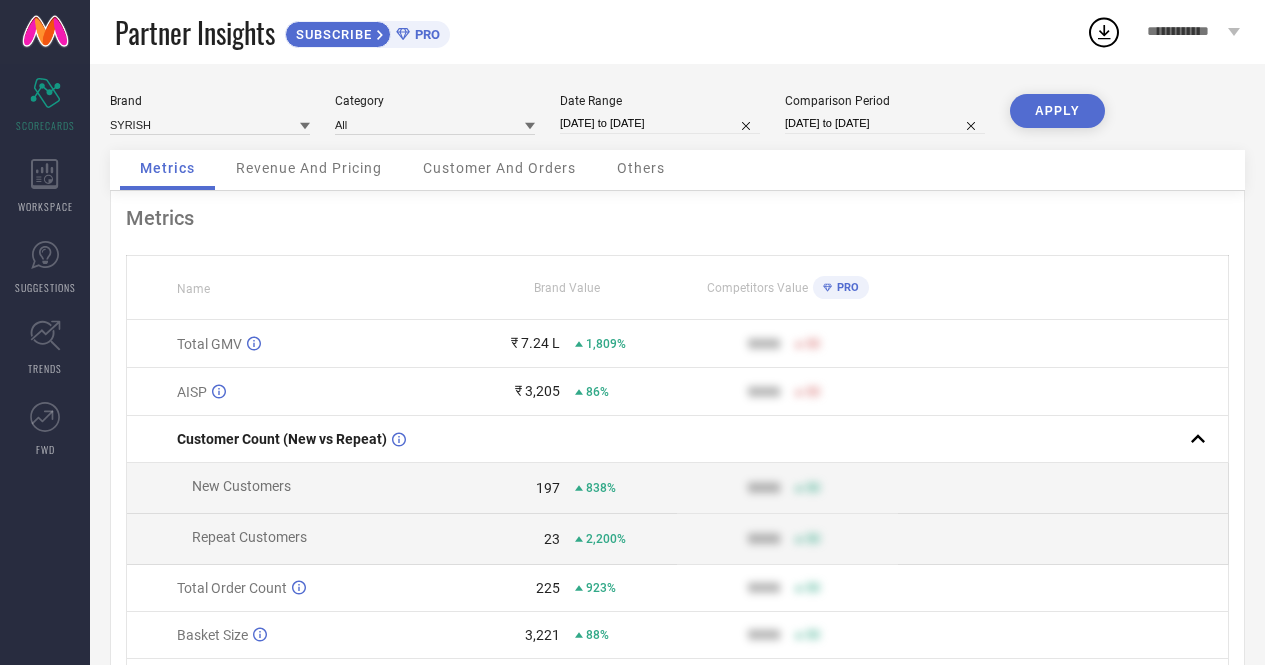 select on "2025" 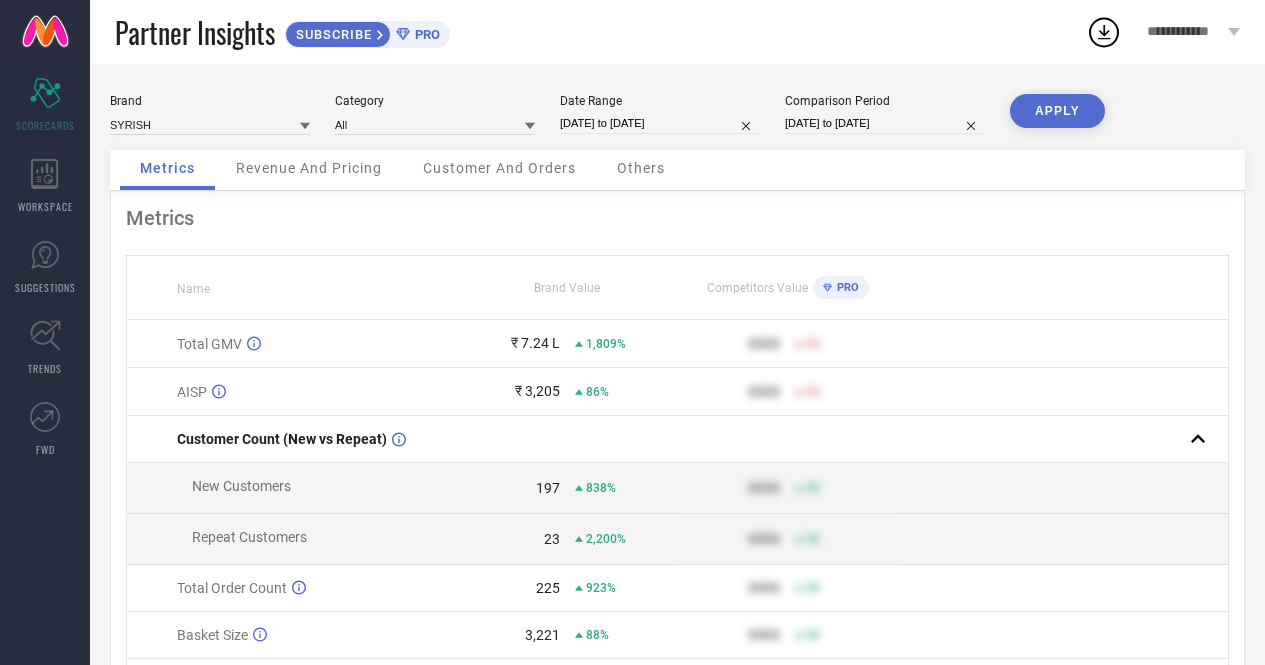 select on "2025" 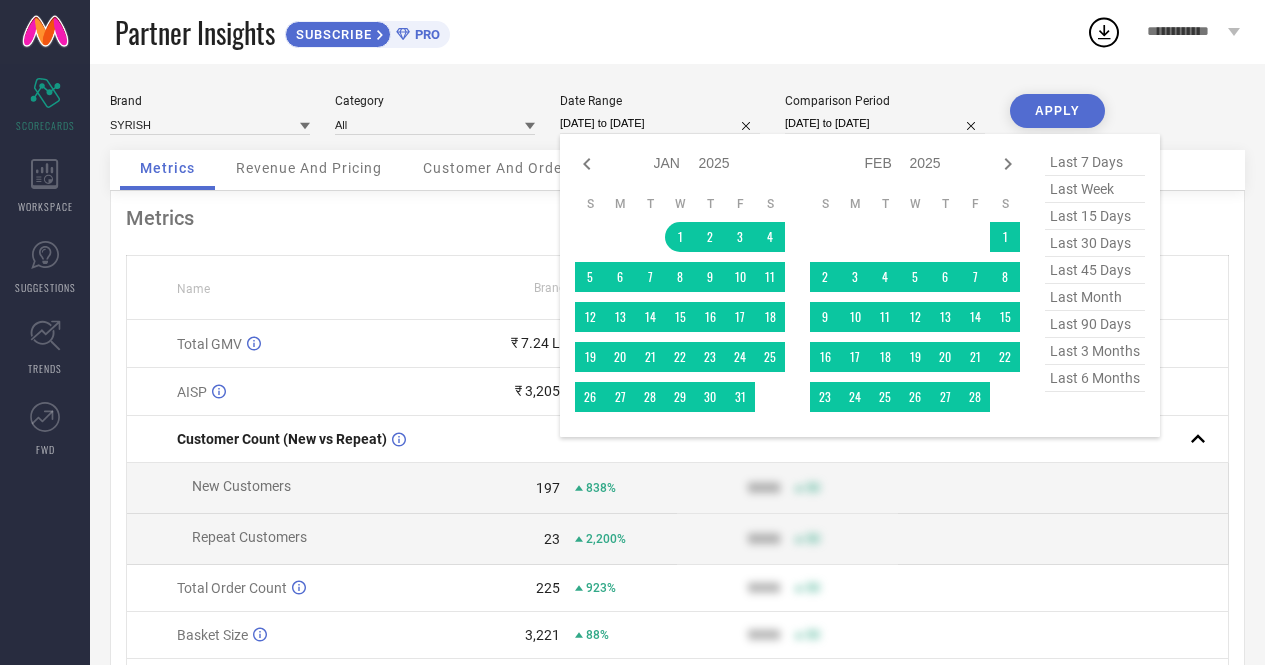 click on "[DATE] to [DATE]" at bounding box center (660, 123) 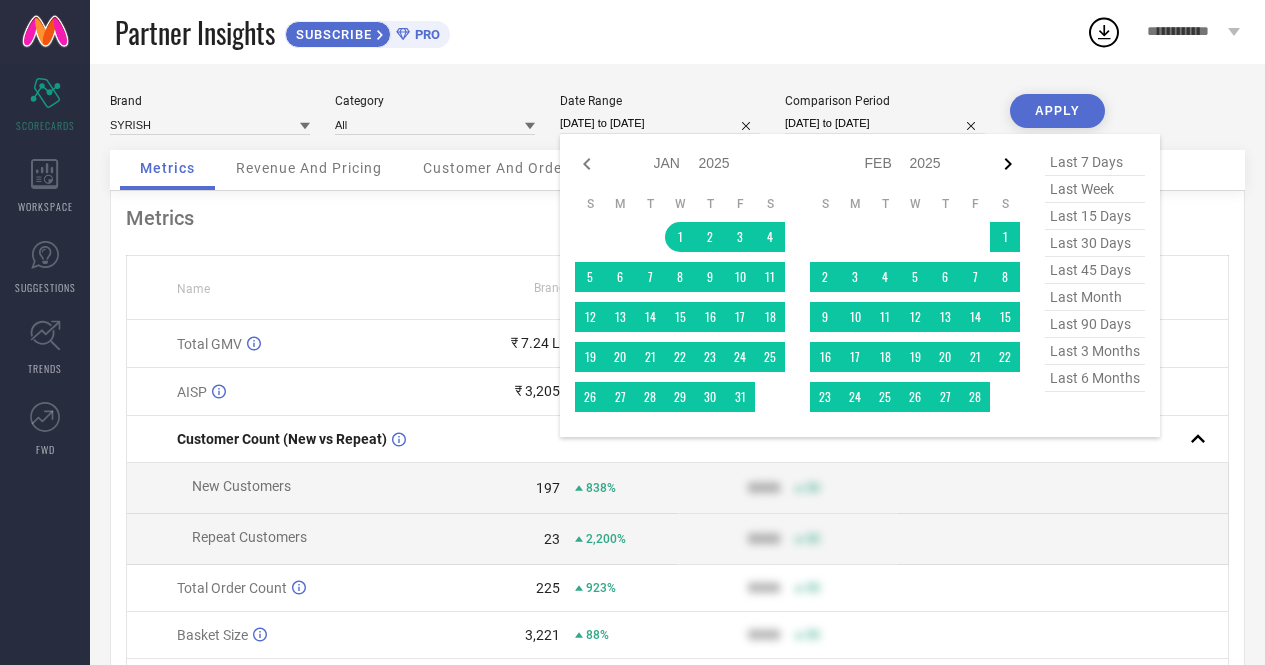 click 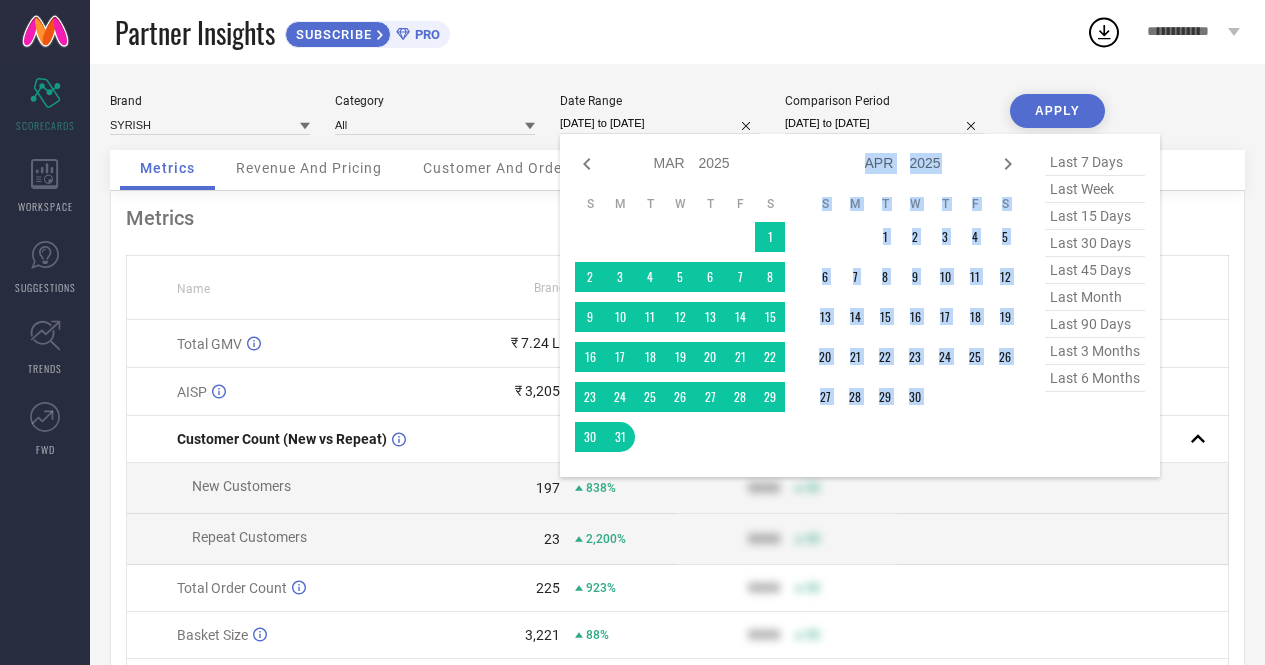 click 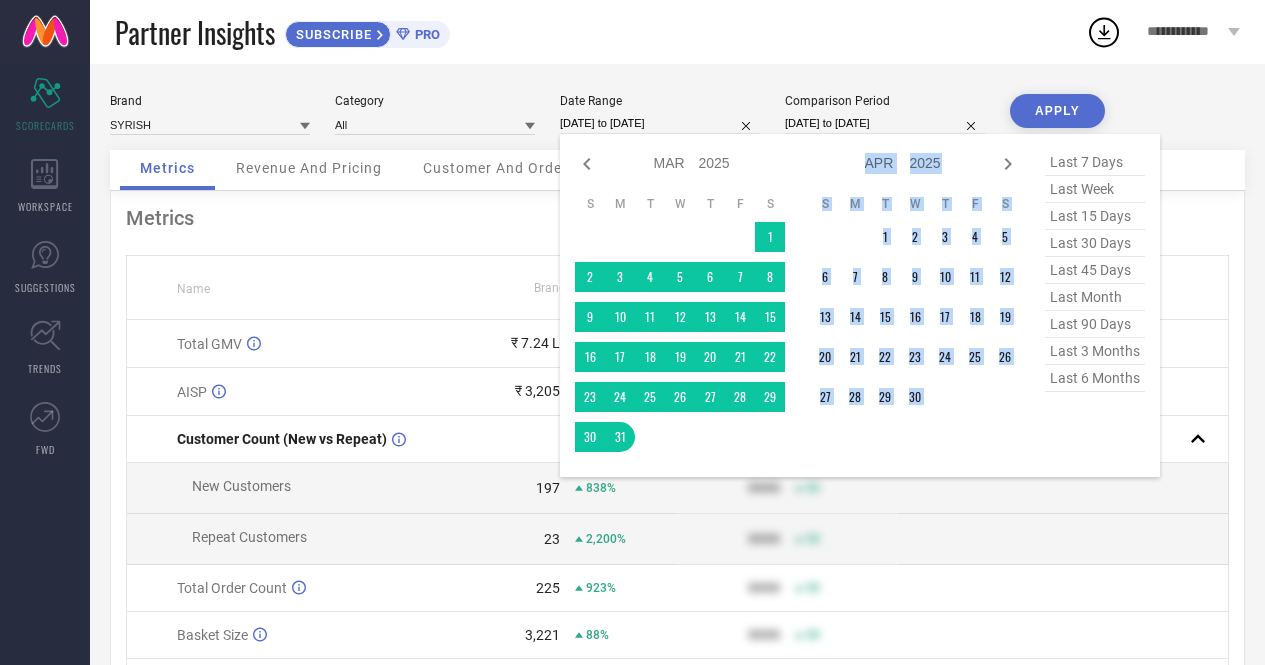 select on "3" 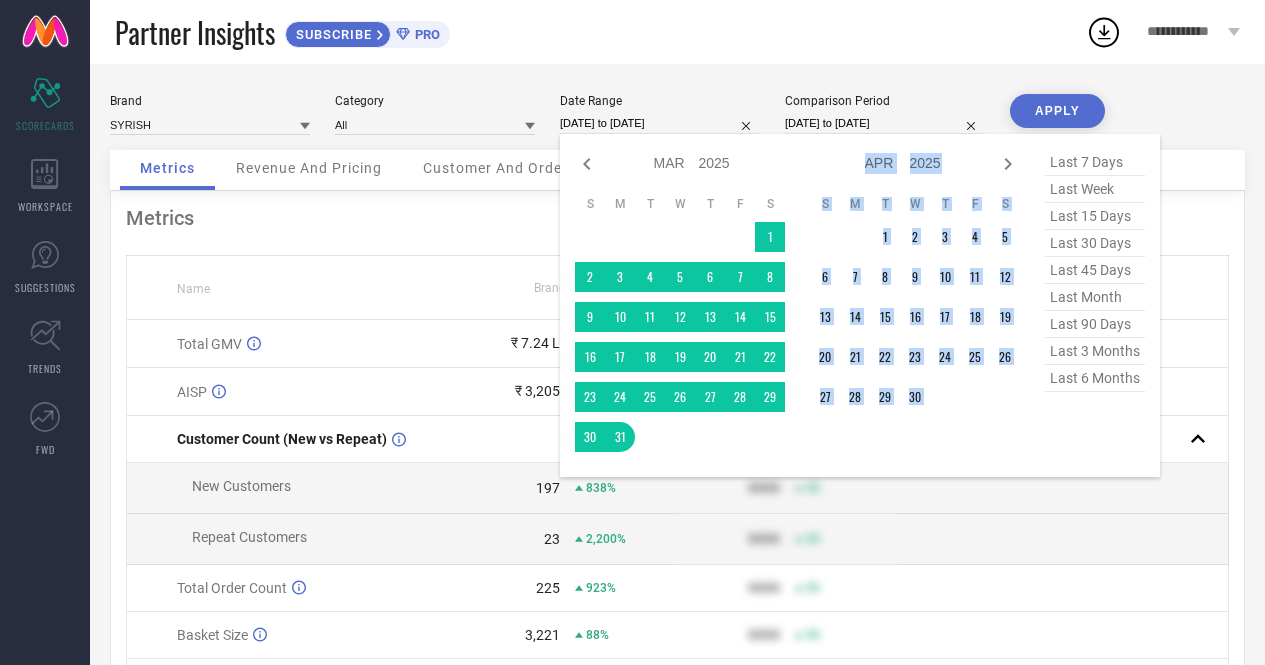 select on "2025" 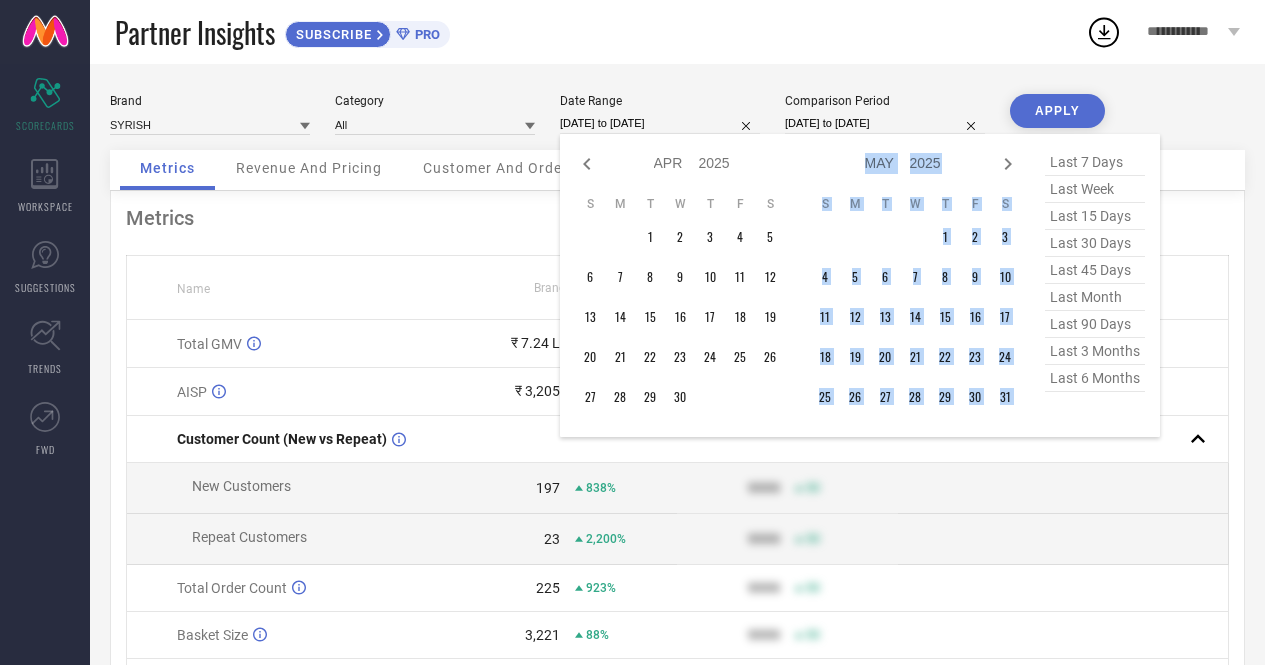 click 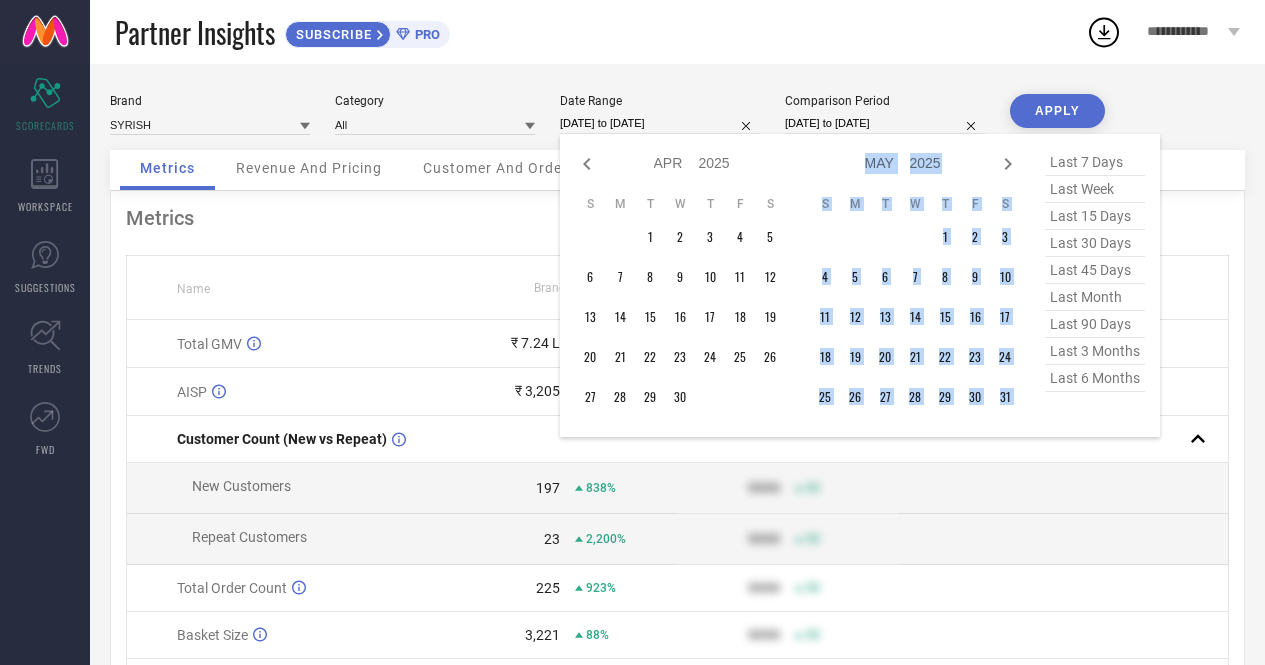 select on "2025" 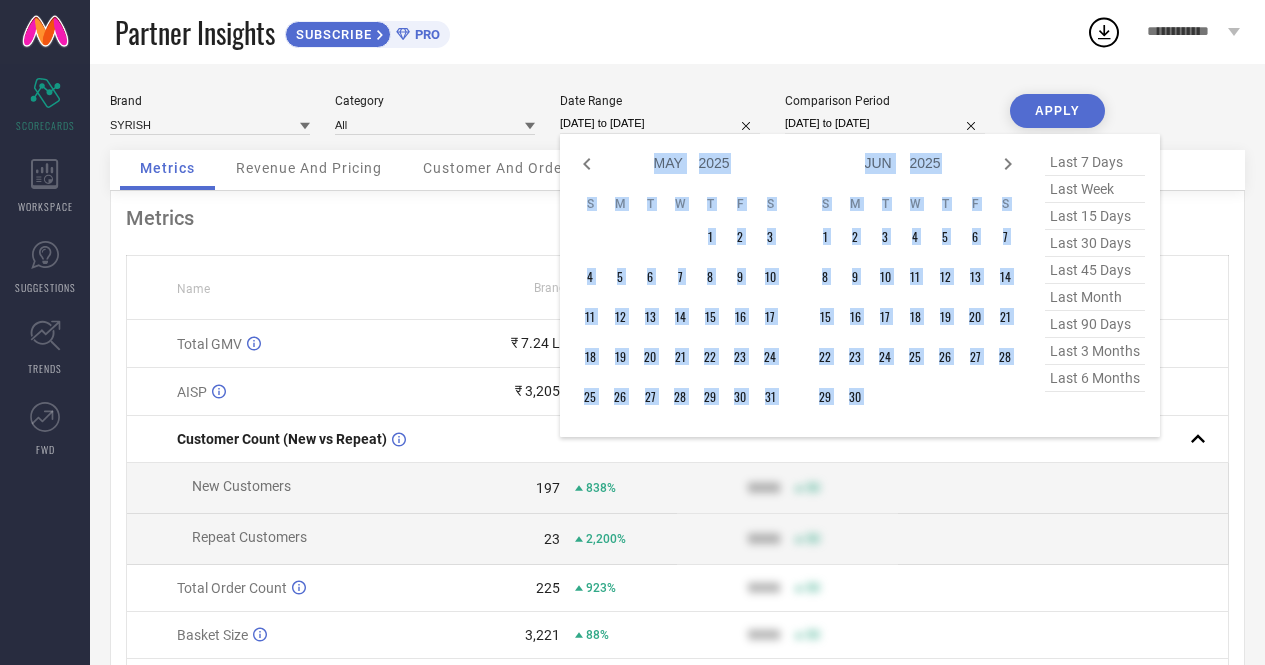 click 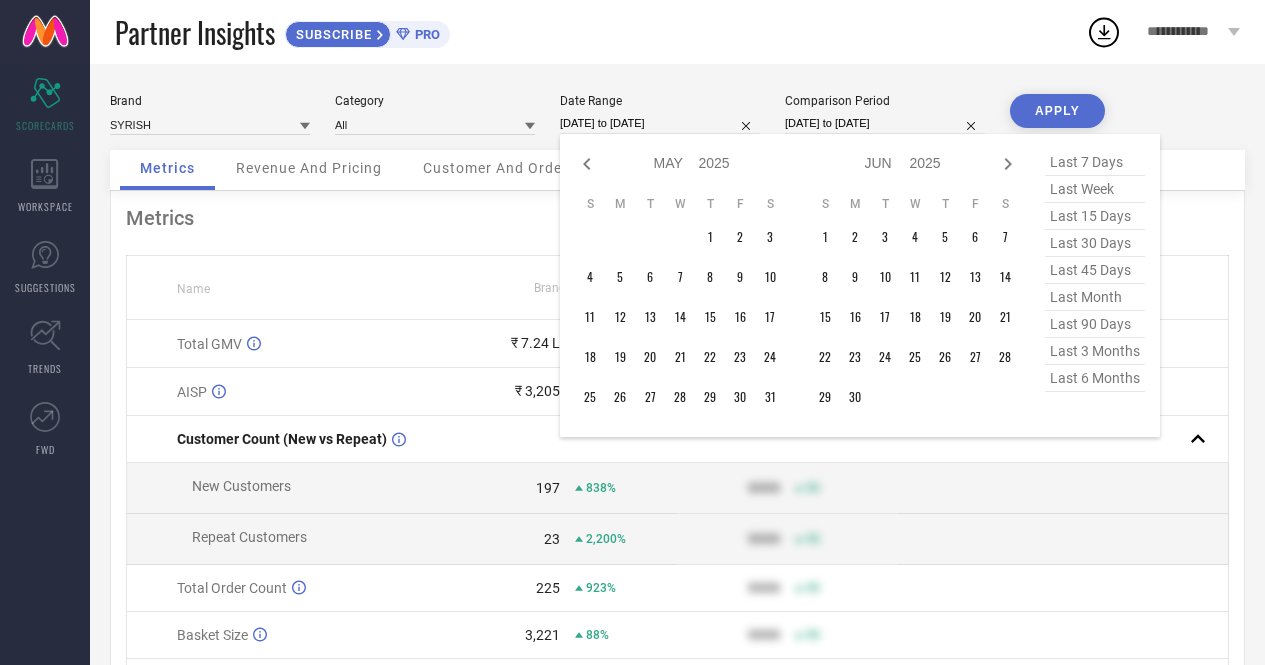 select on "5" 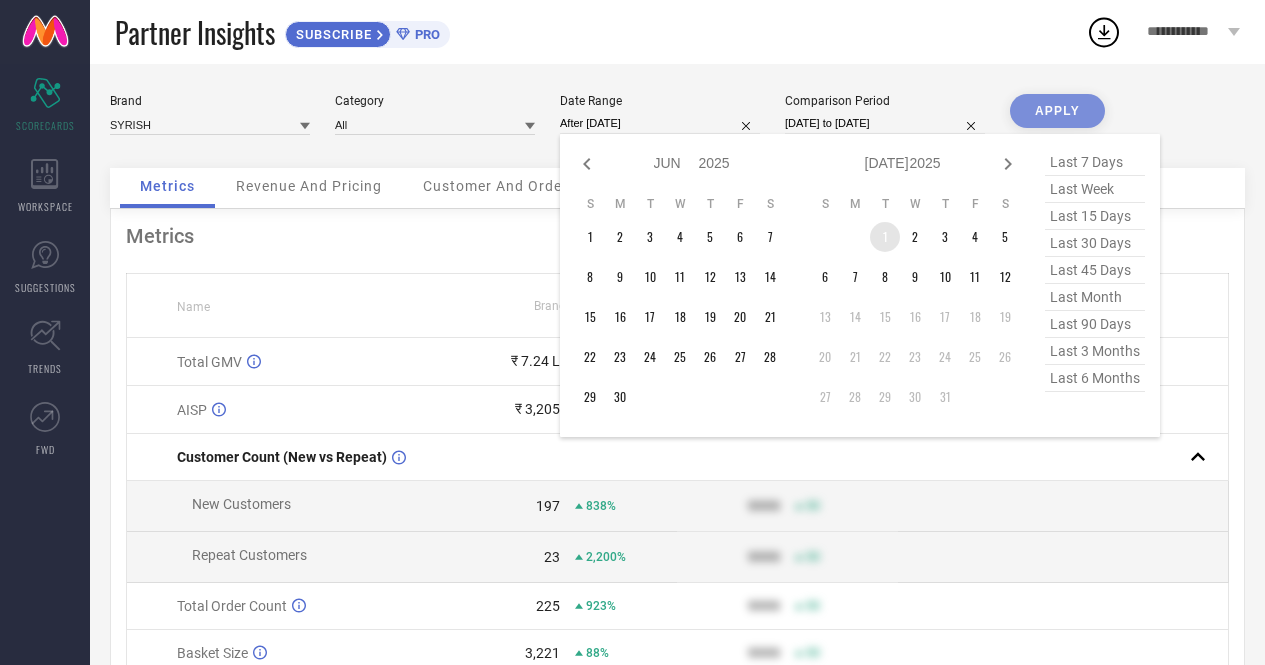 click on "1" at bounding box center (885, 237) 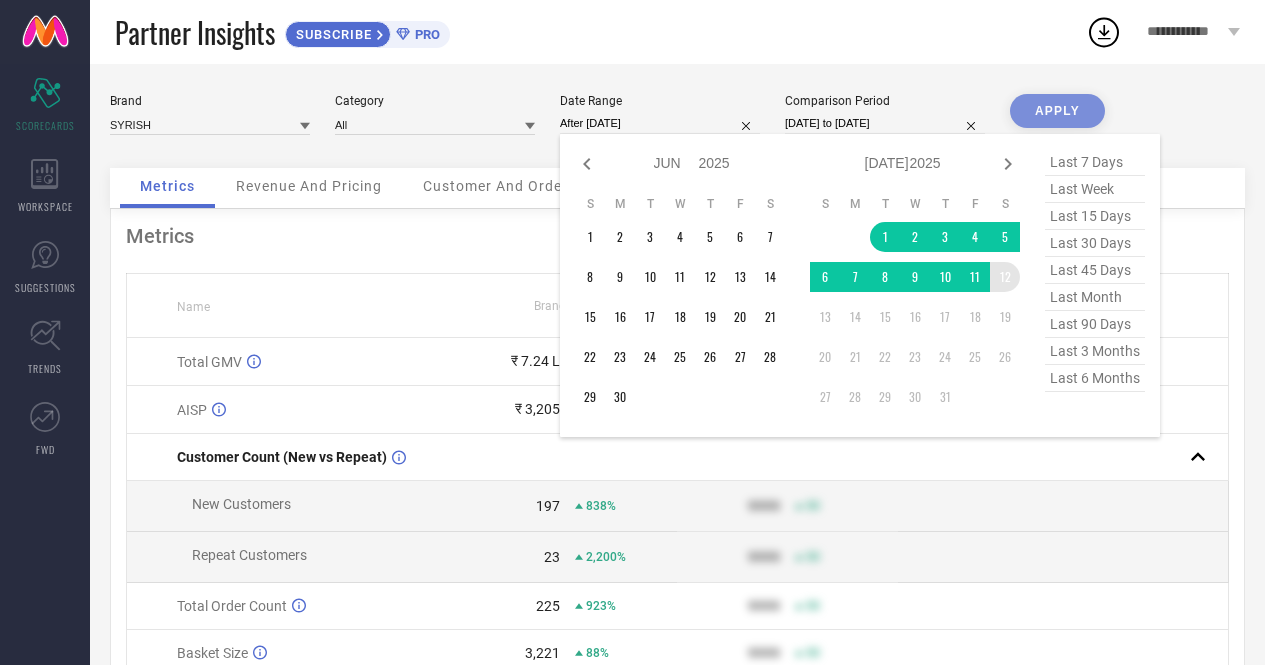 type on "[DATE] to [DATE]" 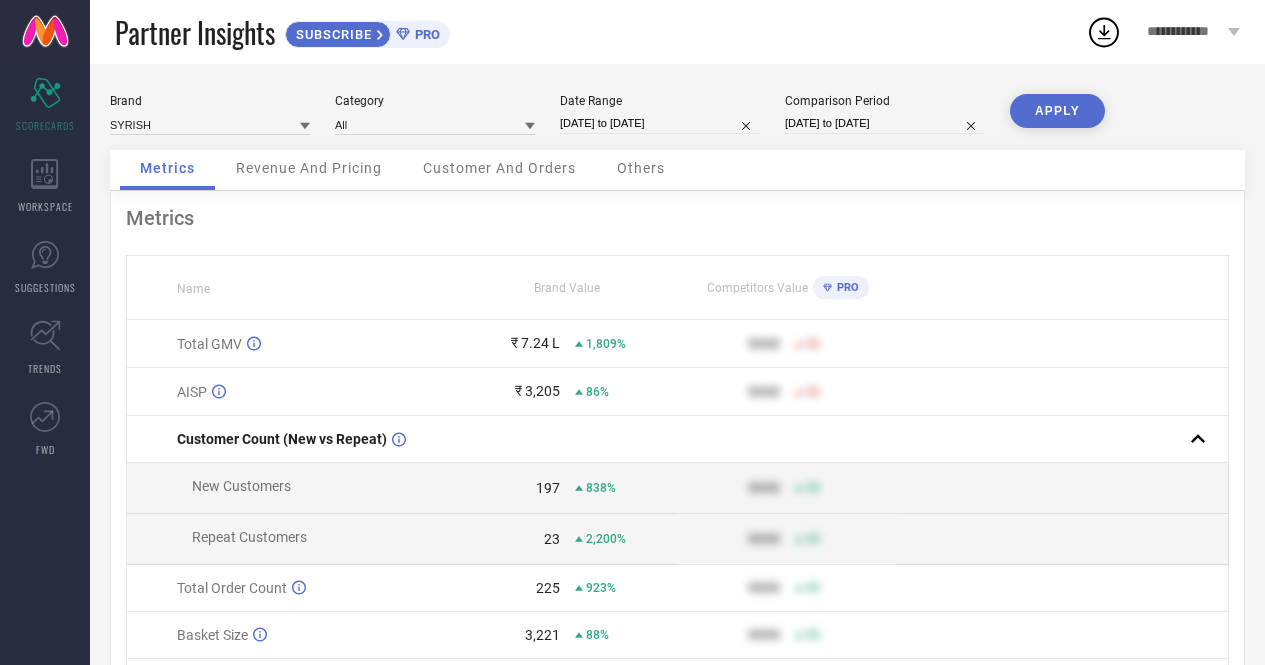 click on "APPLY" at bounding box center (1057, 111) 